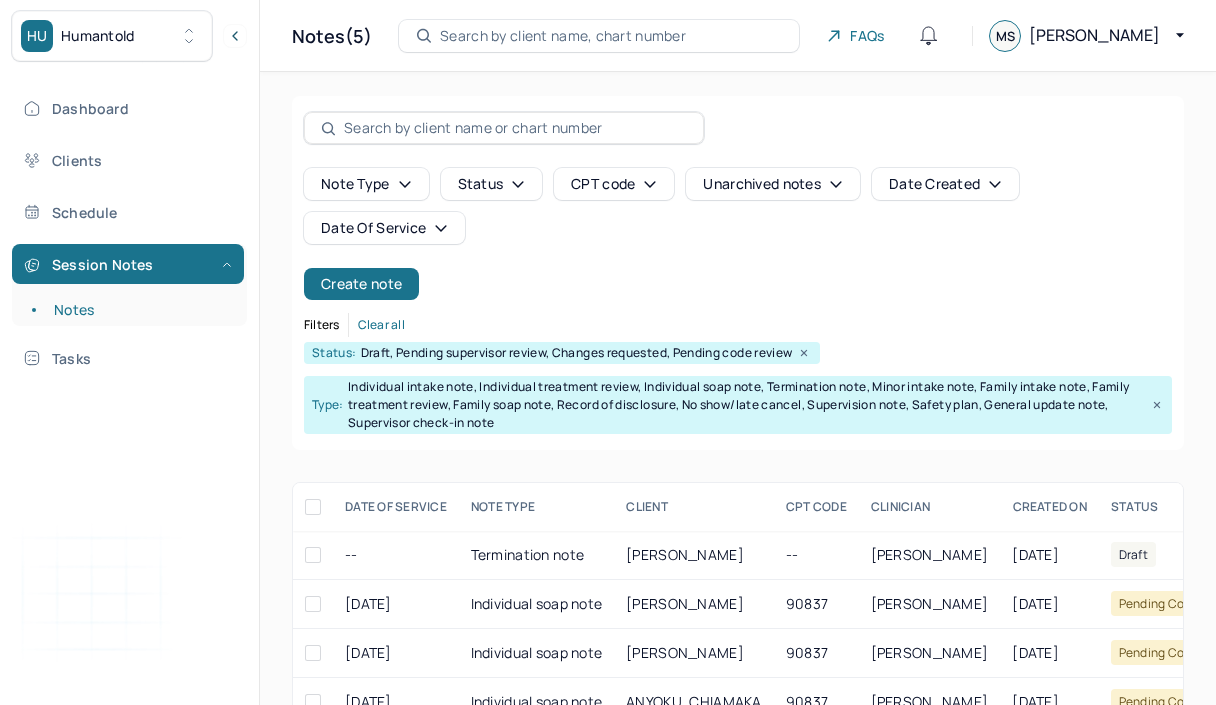 scroll, scrollTop: 0, scrollLeft: 0, axis: both 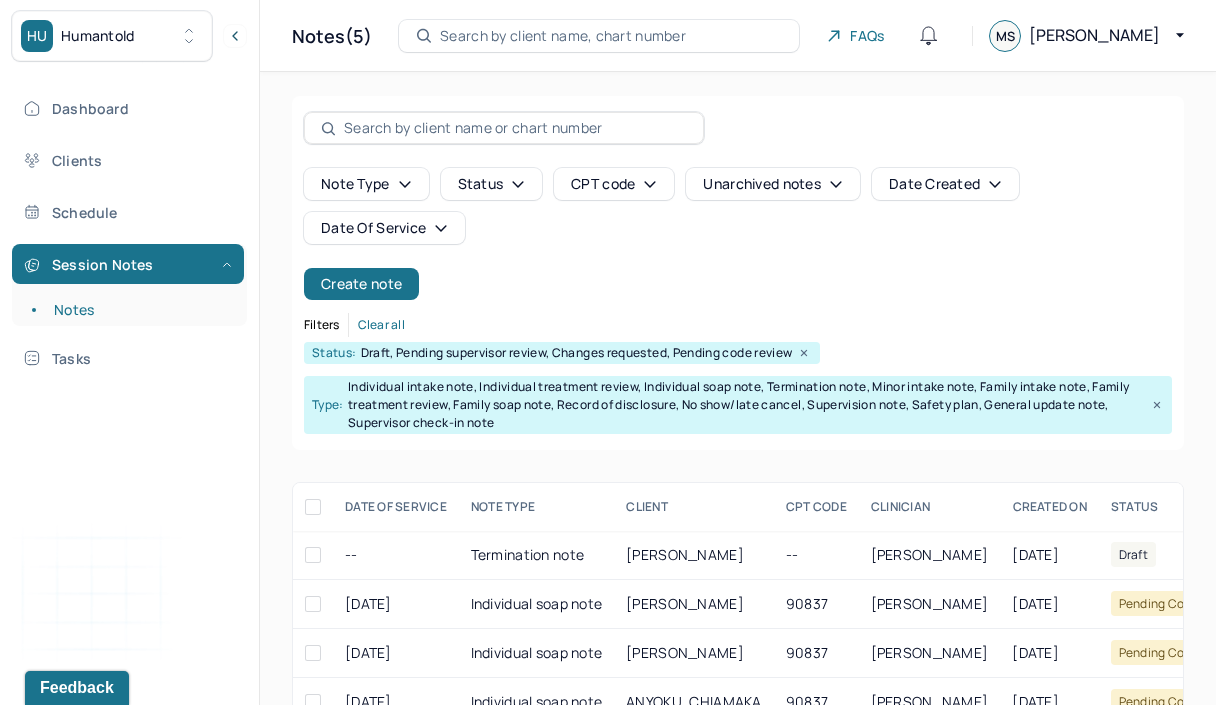 click on "Create note" at bounding box center [361, 284] 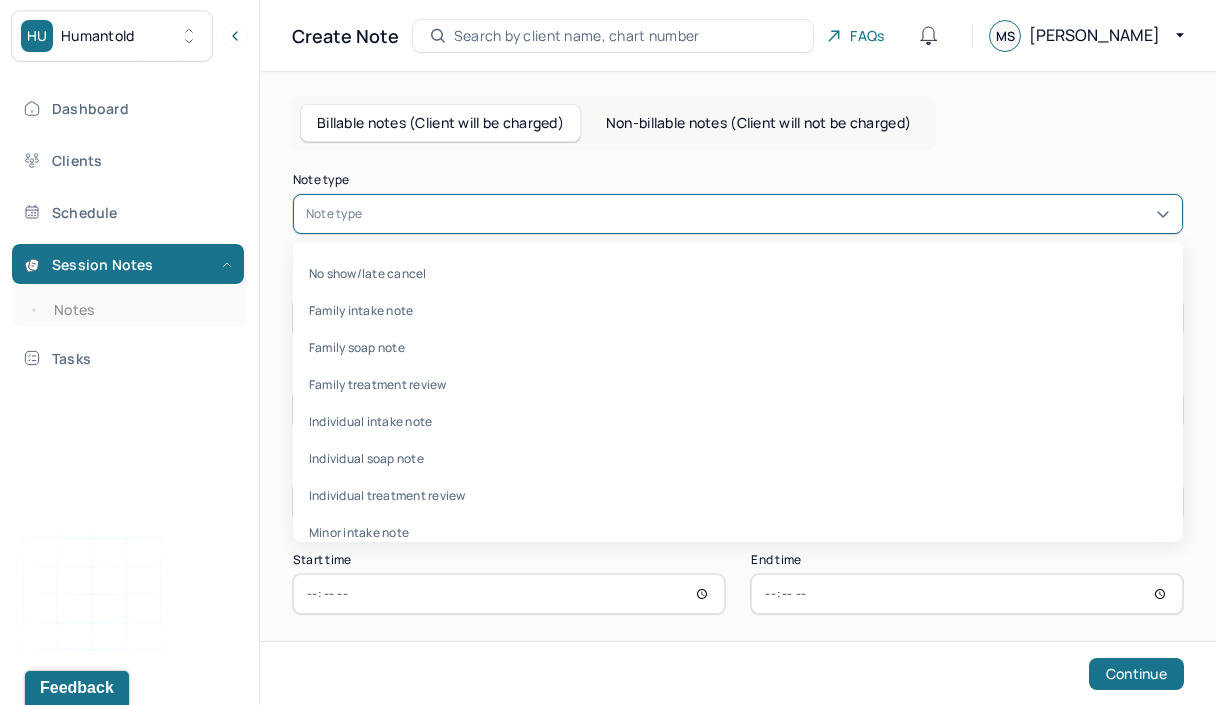 click at bounding box center [369, 214] 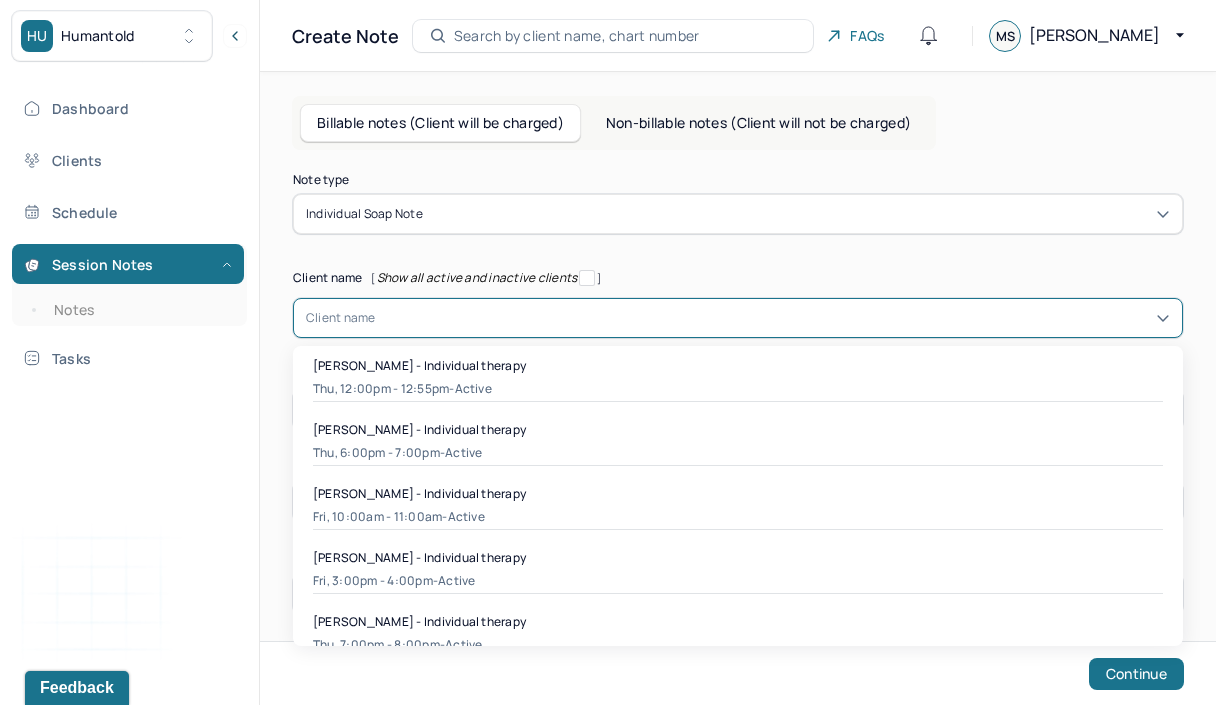 click at bounding box center [773, 318] 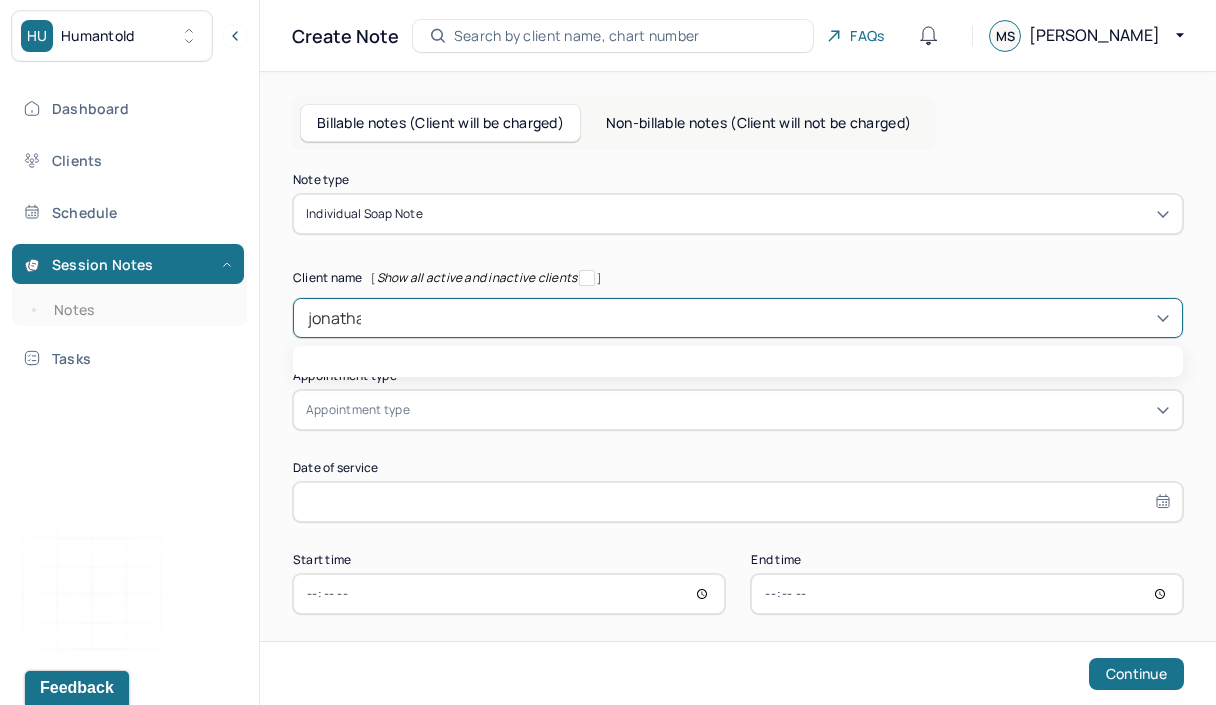 type on "[PERSON_NAME]" 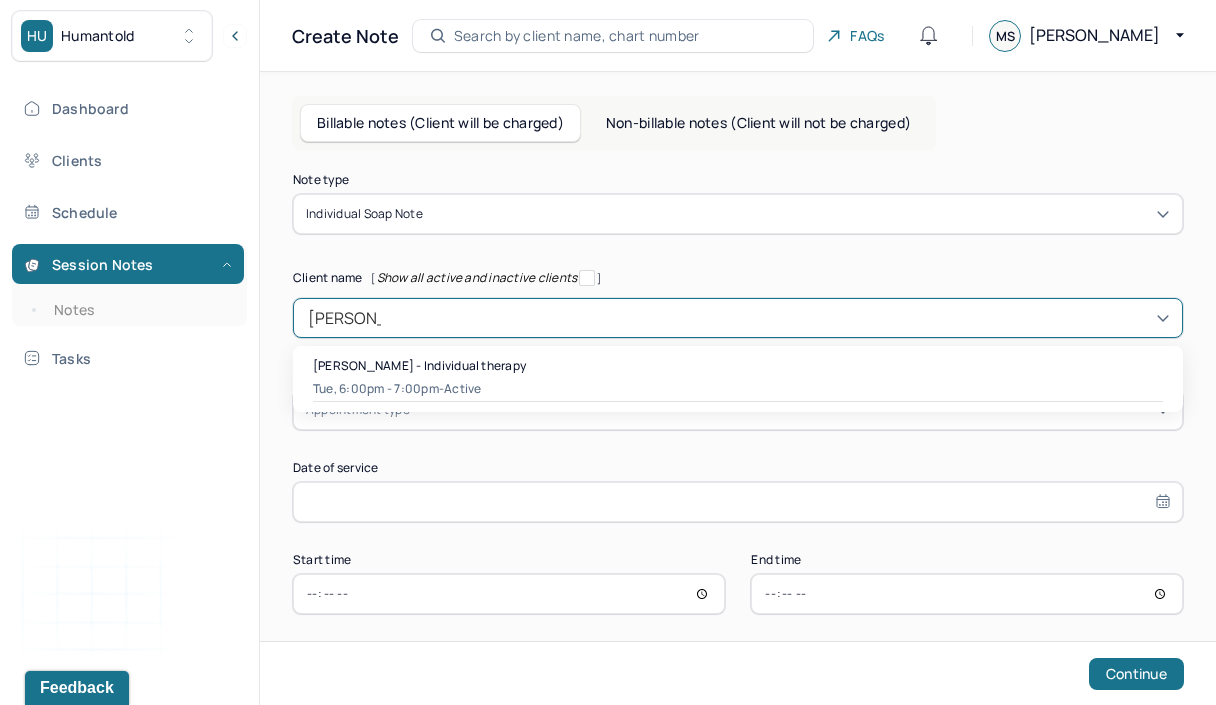 click on "[PERSON_NAME] - Individual therapy" at bounding box center [419, 365] 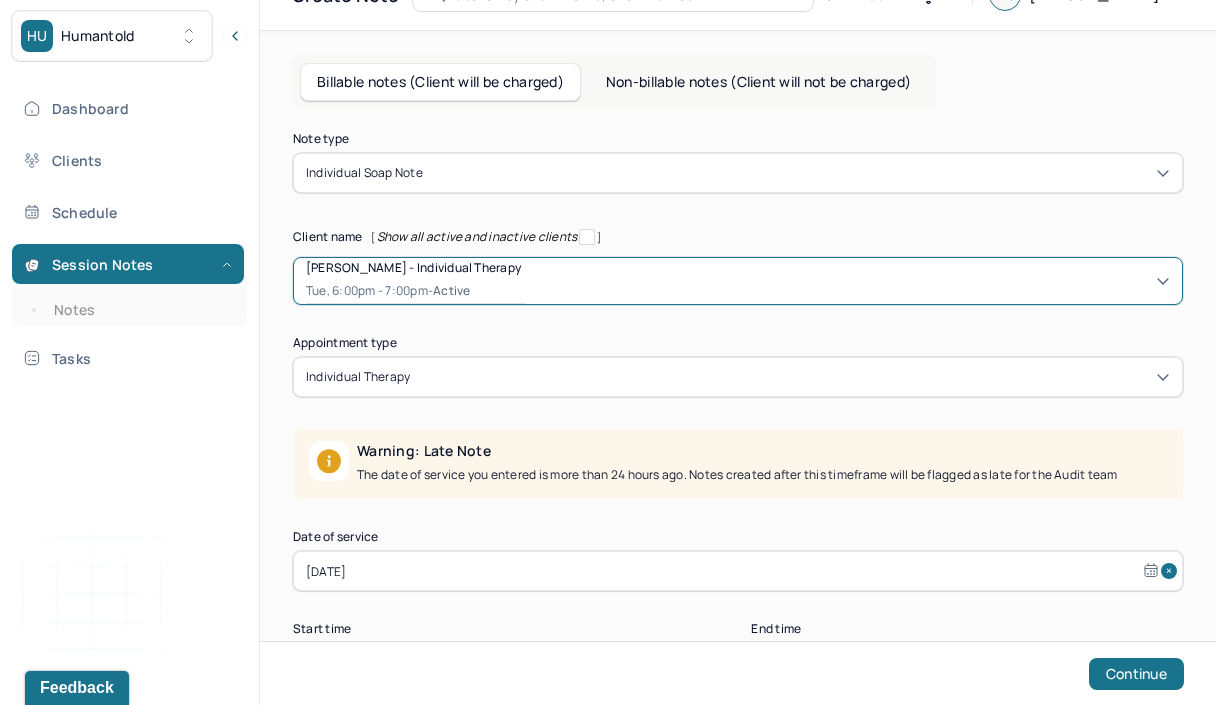 scroll, scrollTop: 124, scrollLeft: 0, axis: vertical 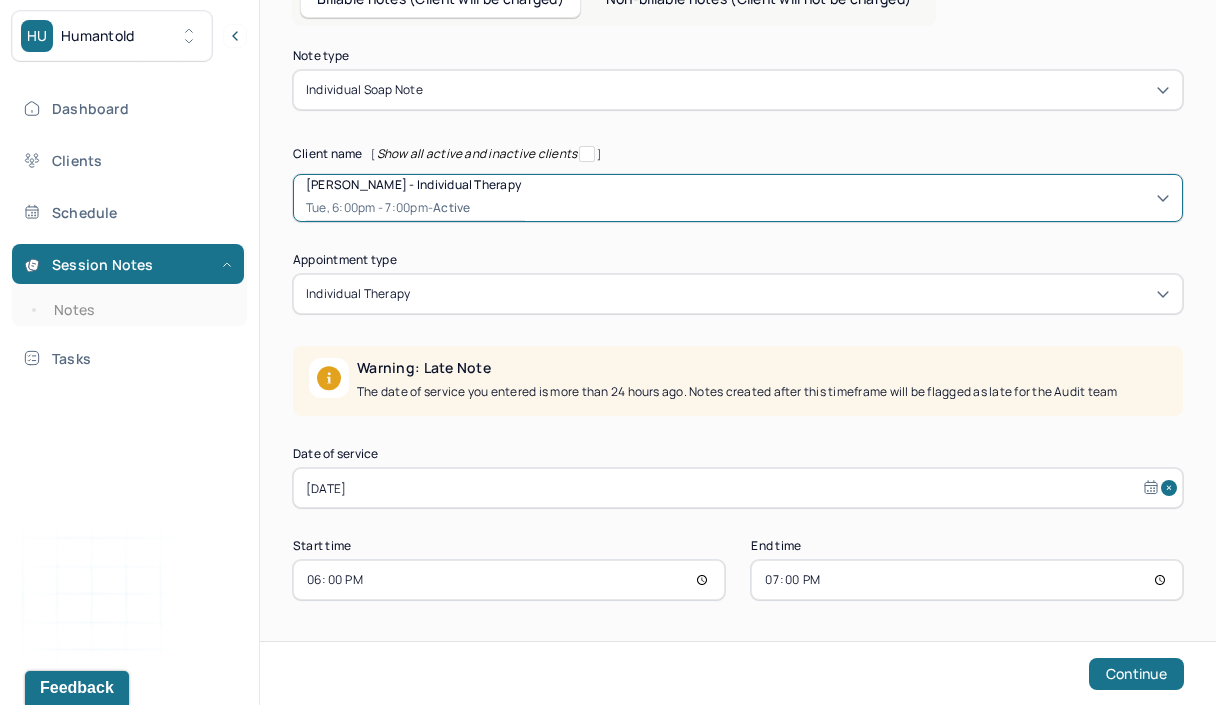 drag, startPoint x: 0, startPoint y: 0, endPoint x: 353, endPoint y: 492, distance: 605.5353 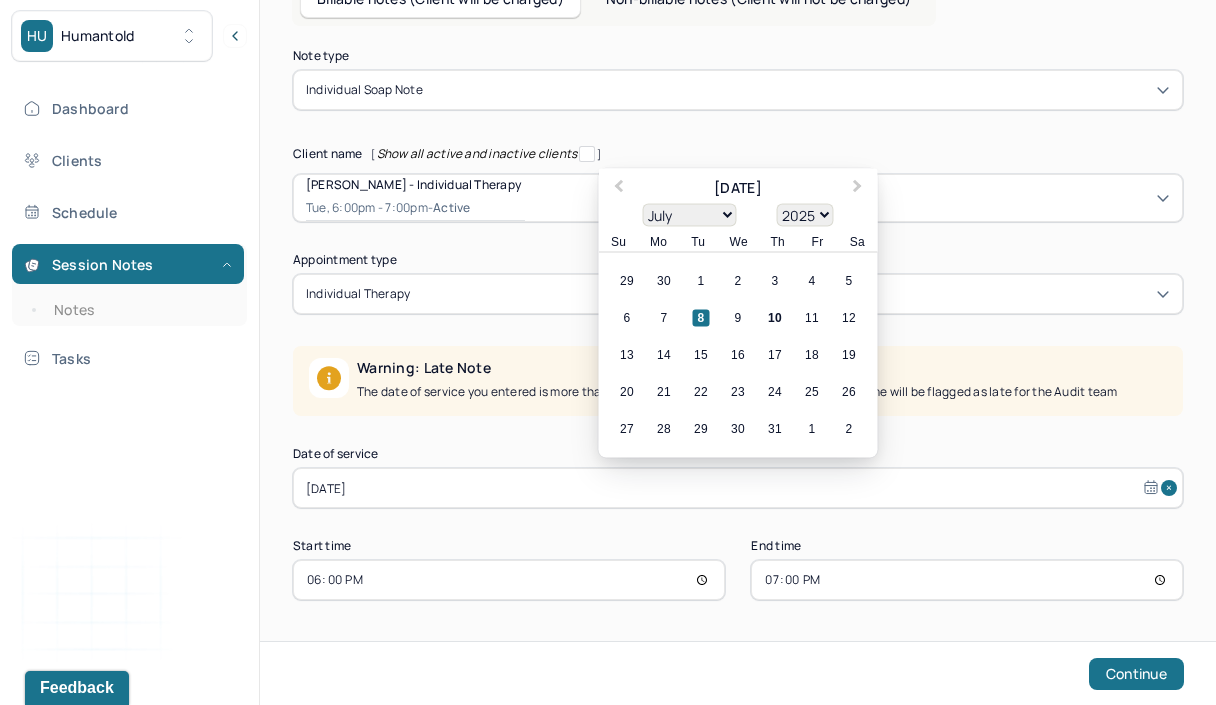 click on "10" at bounding box center [775, 318] 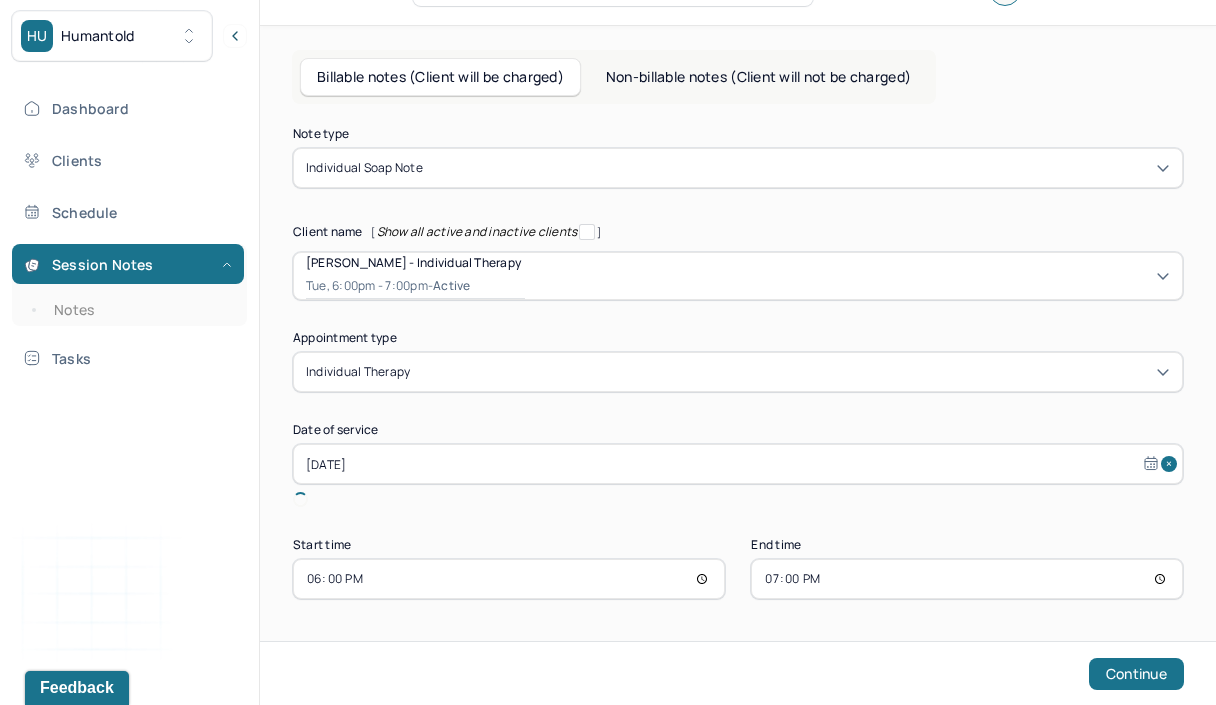 scroll, scrollTop: 22, scrollLeft: 0, axis: vertical 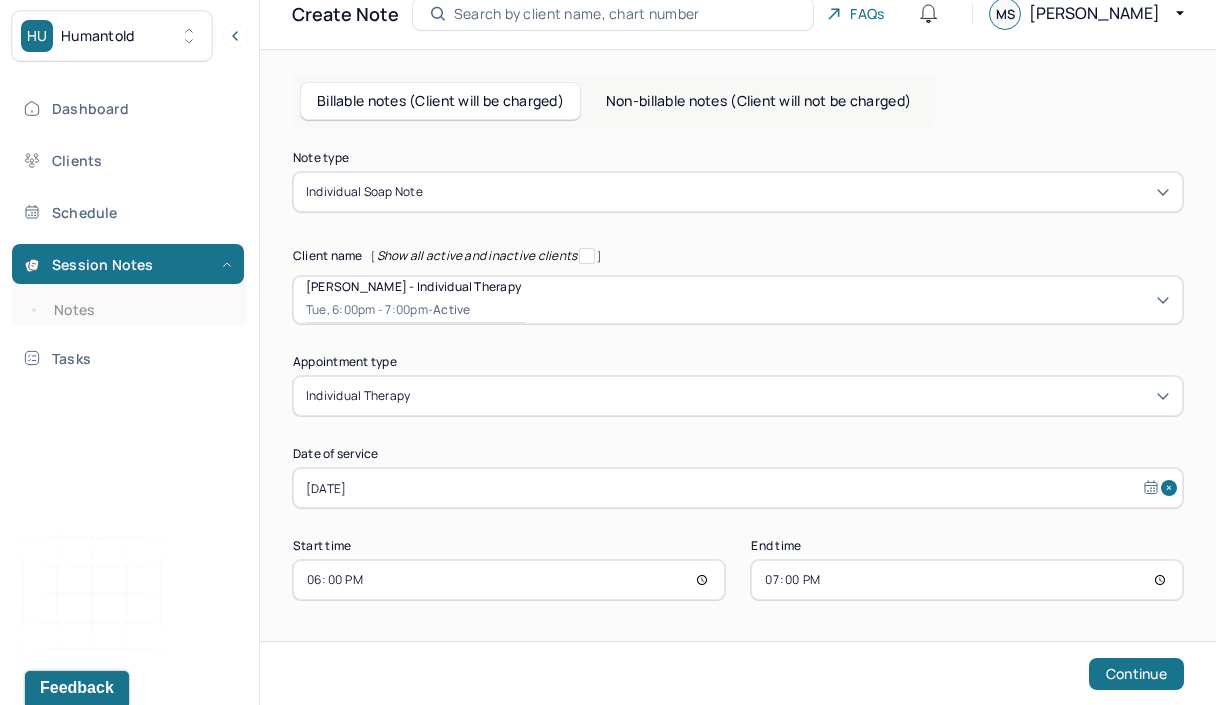 click on "18:00" at bounding box center (509, 580) 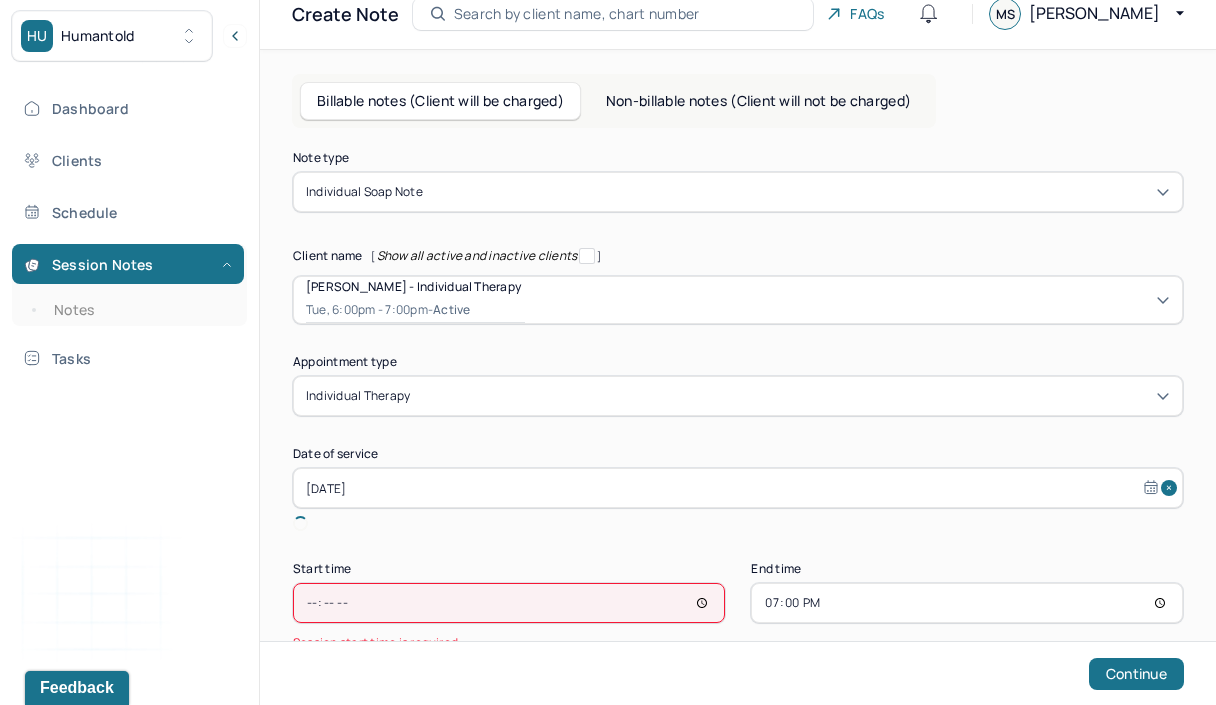 type on "19:00" 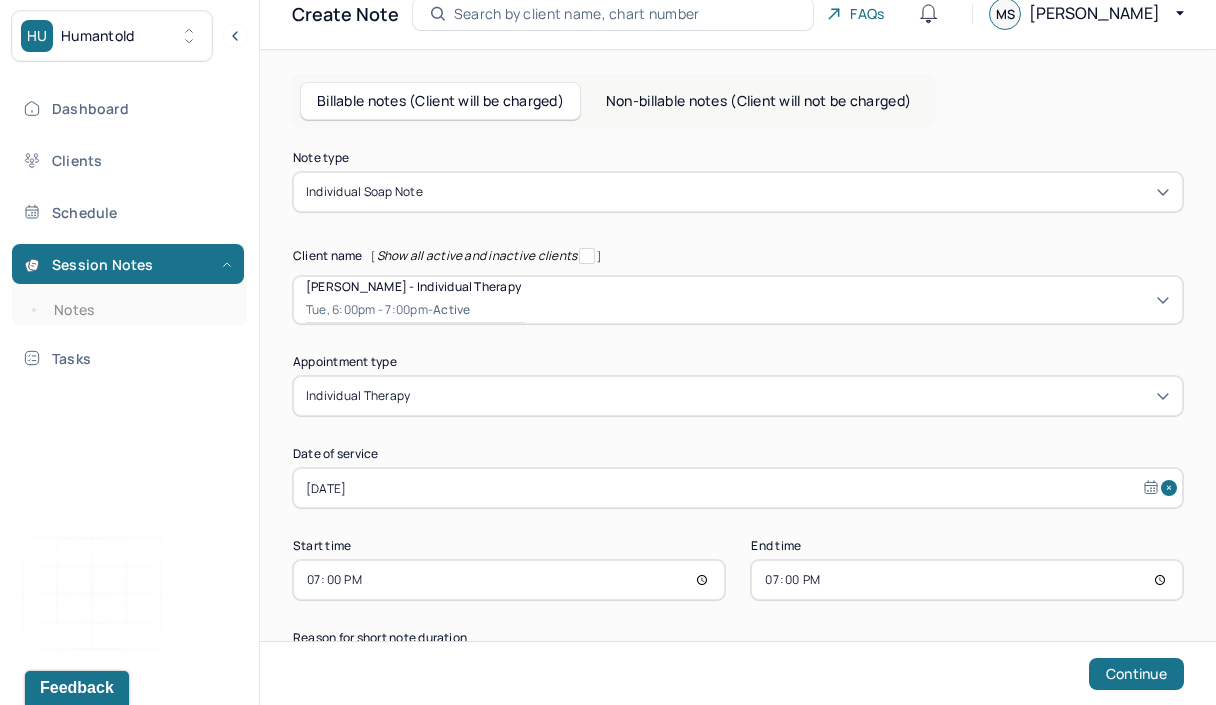 click on "19:00" at bounding box center (967, 580) 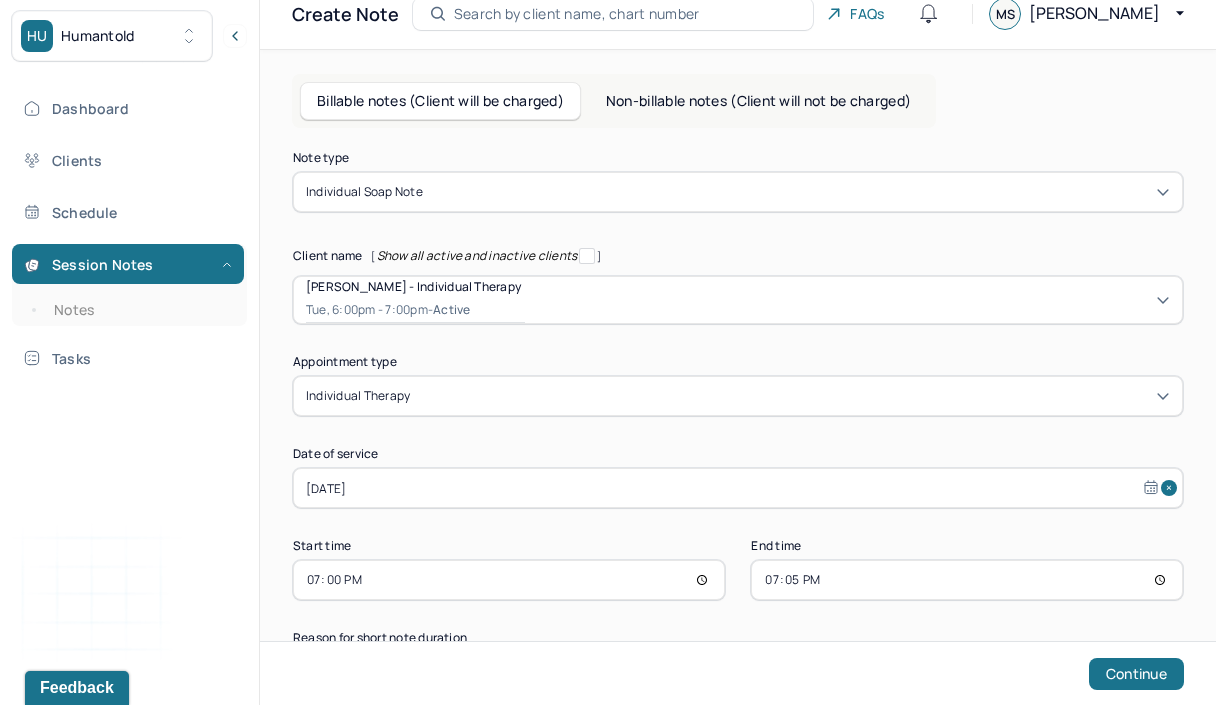 type on "19:57" 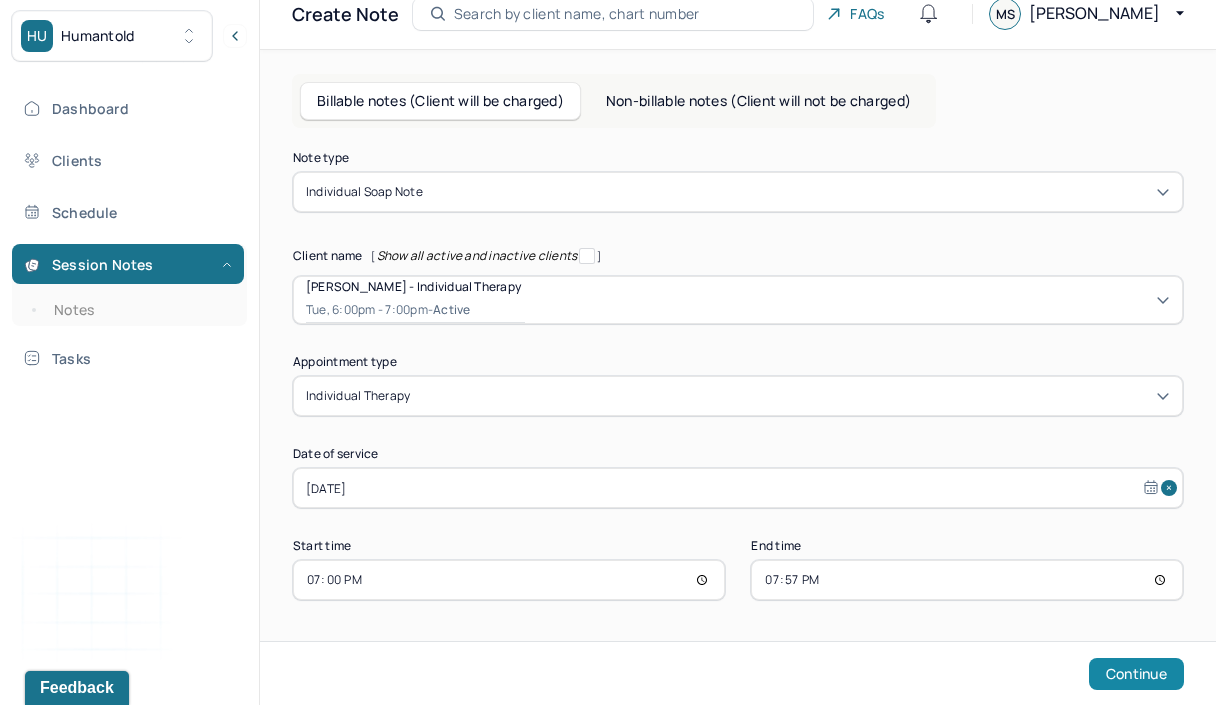 click on "Continue" at bounding box center (1136, 674) 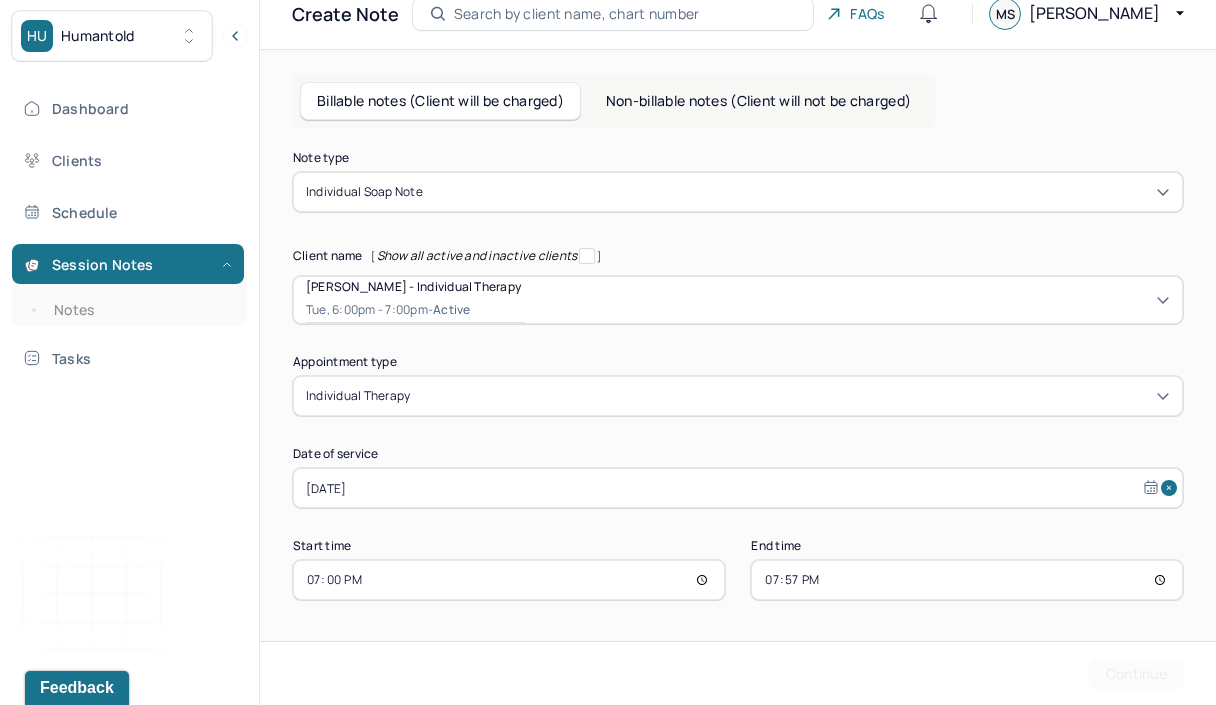 scroll, scrollTop: 0, scrollLeft: 0, axis: both 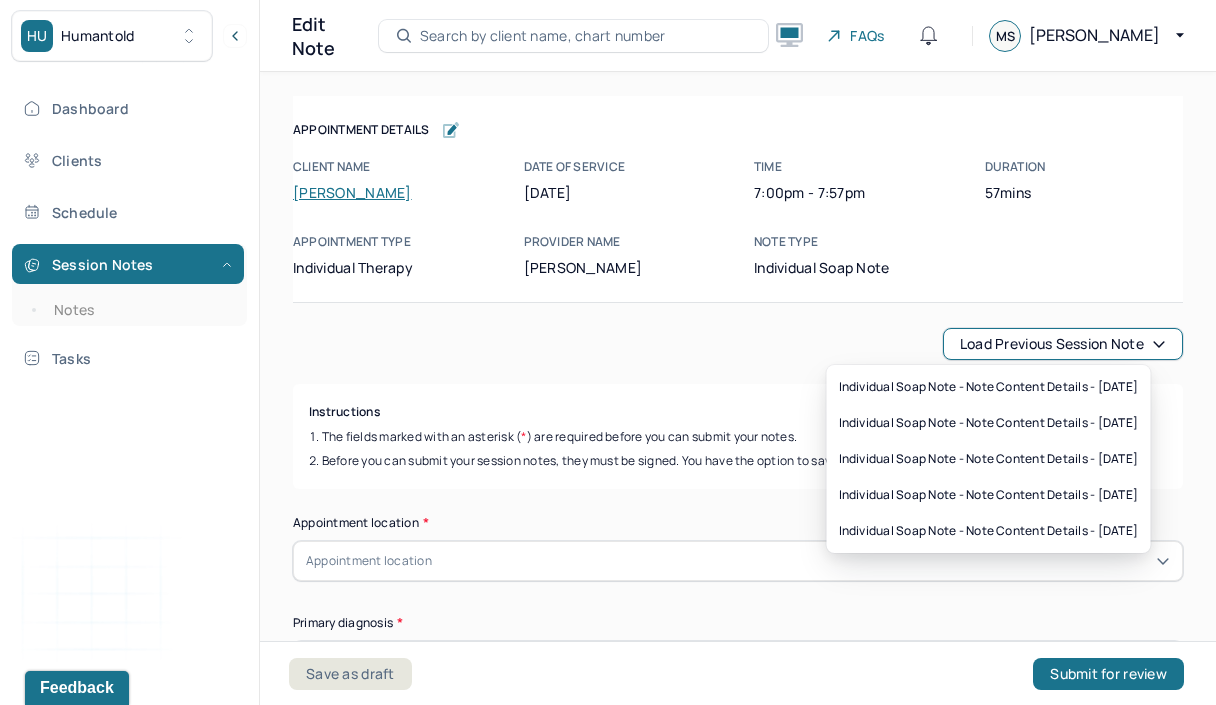 click on "Load previous session note" at bounding box center (1063, 344) 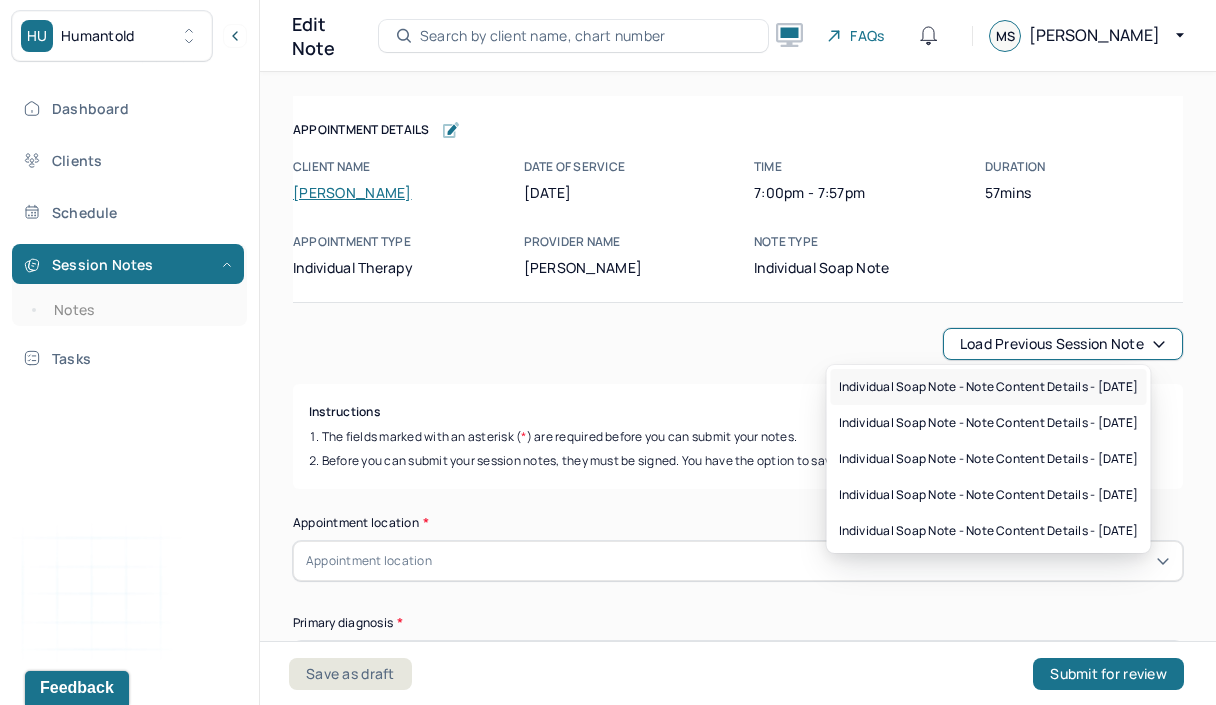 drag, startPoint x: 1145, startPoint y: 664, endPoint x: 1006, endPoint y: 390, distance: 307.24094 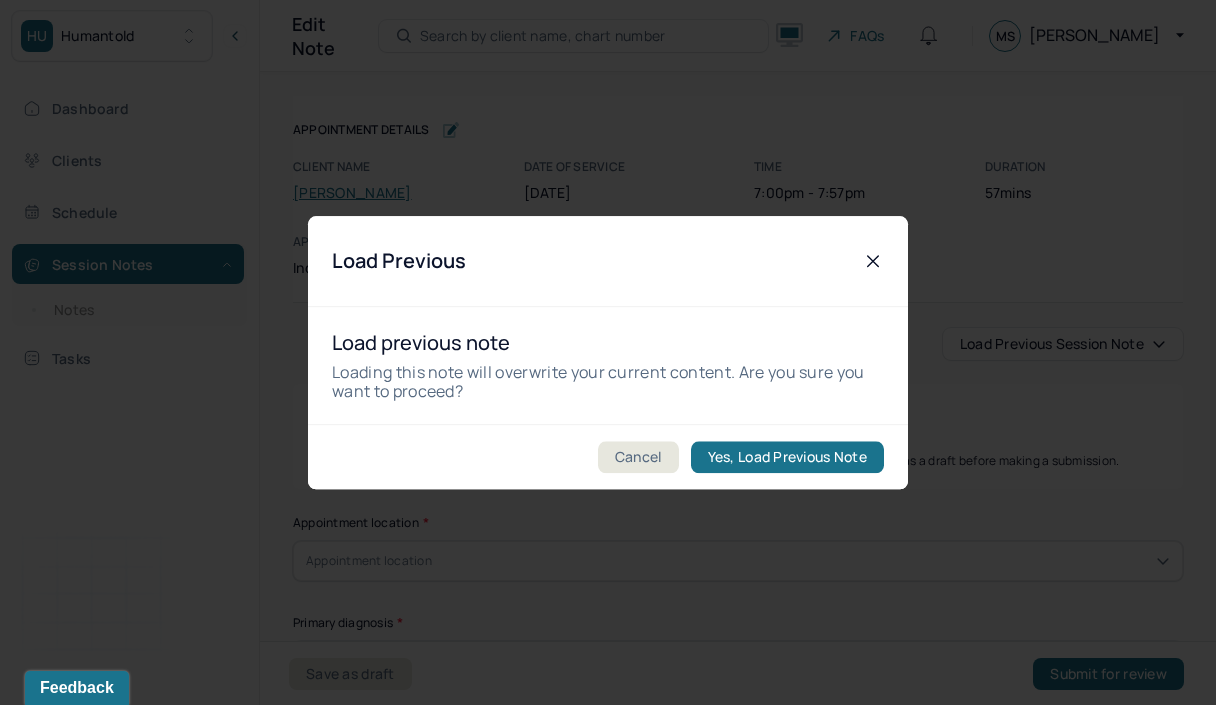 click on "Yes, Load Previous Note" at bounding box center [787, 457] 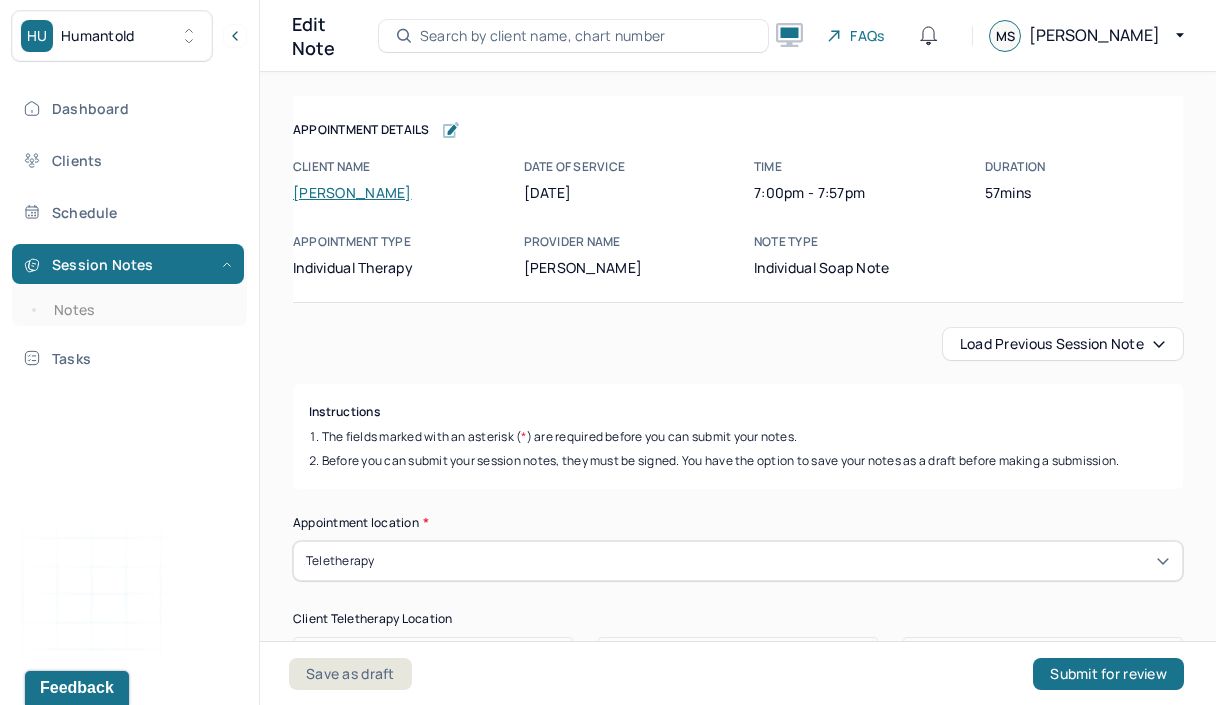 click on "Save as draft" at bounding box center (350, 674) 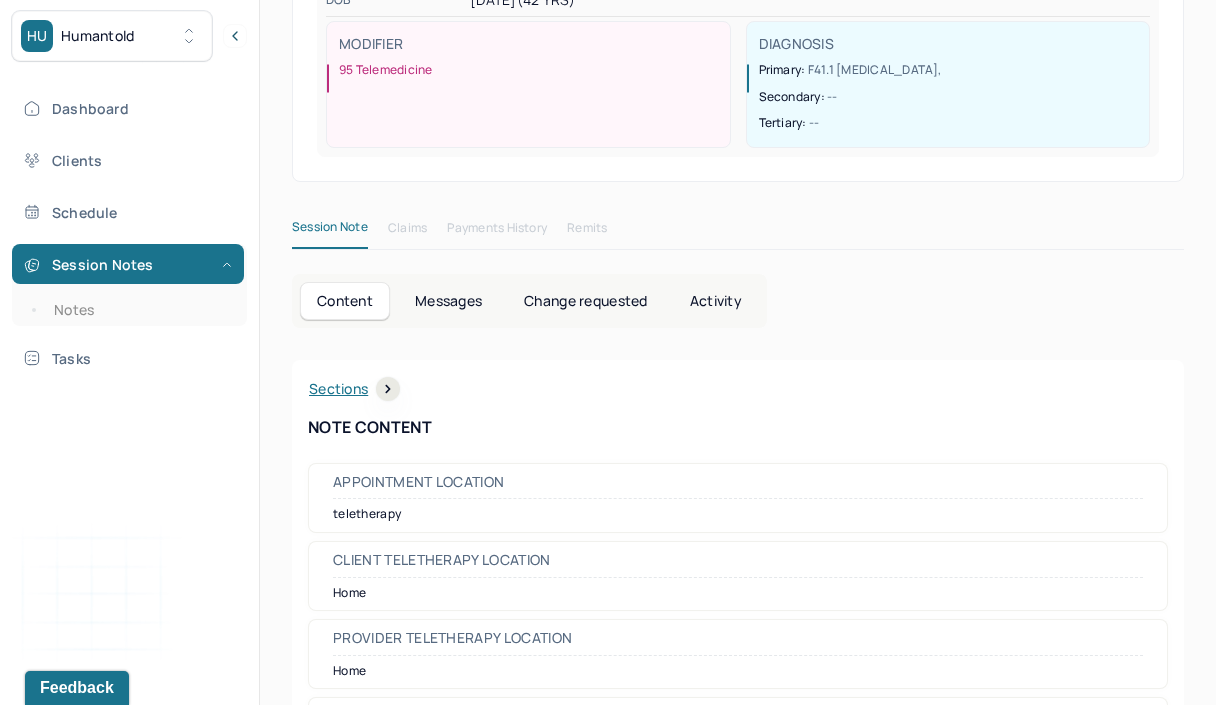 scroll, scrollTop: 0, scrollLeft: 0, axis: both 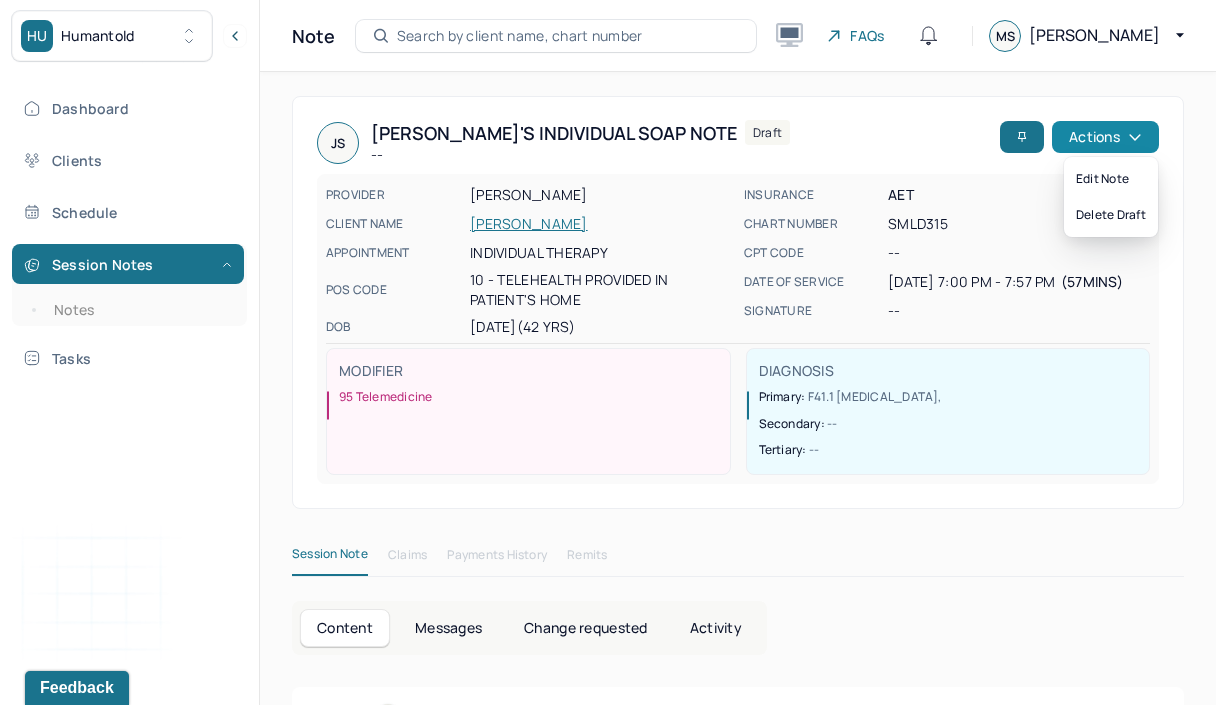click on "Actions" at bounding box center (1105, 137) 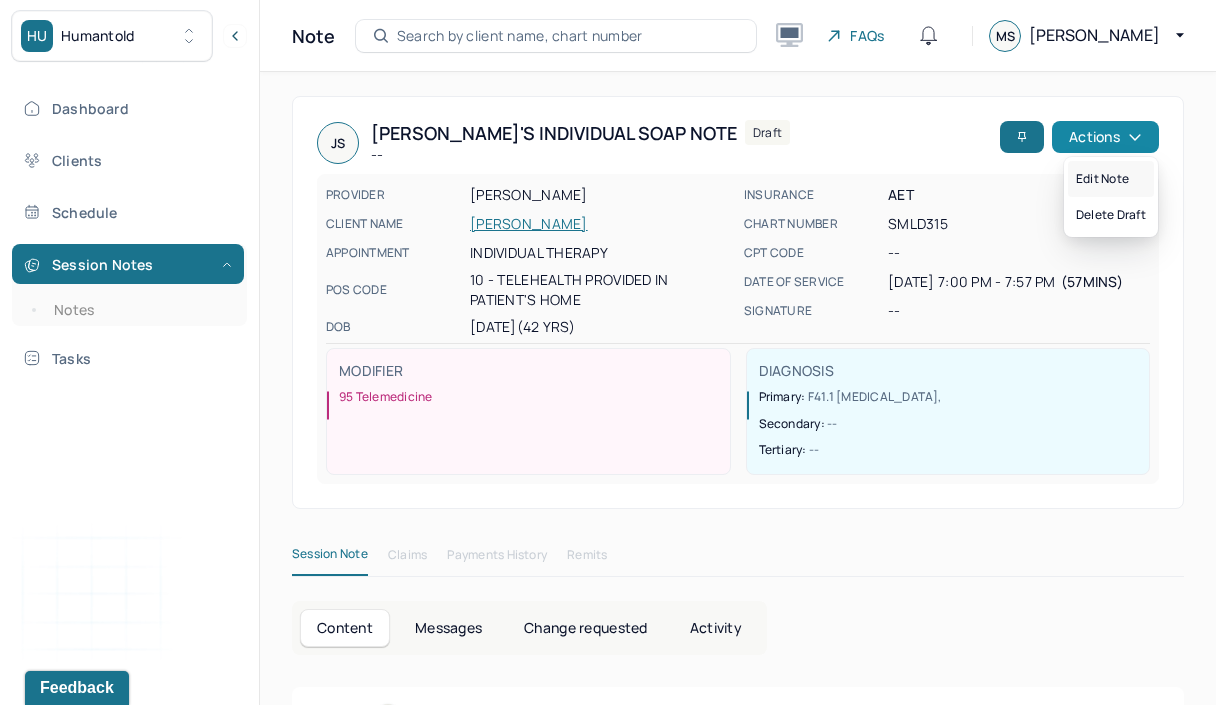 click on "Edit note" at bounding box center [1111, 179] 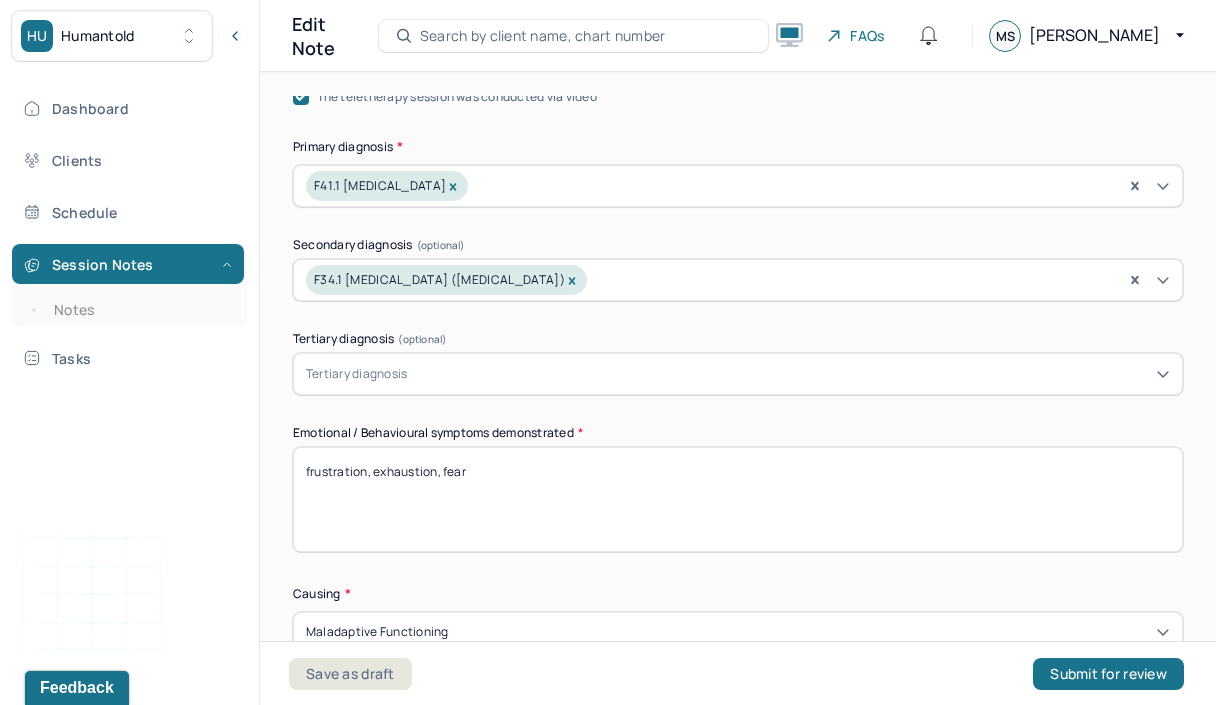 scroll, scrollTop: 738, scrollLeft: 0, axis: vertical 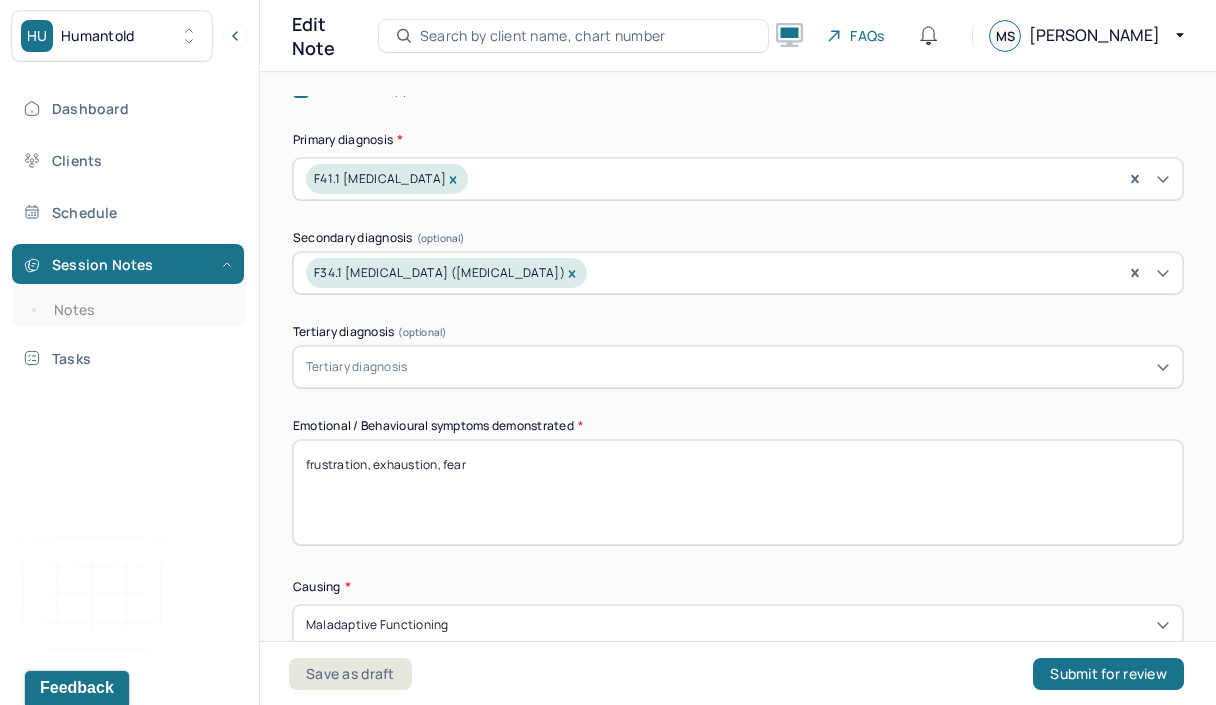 drag, startPoint x: 1087, startPoint y: 143, endPoint x: 375, endPoint y: 455, distance: 777.3596 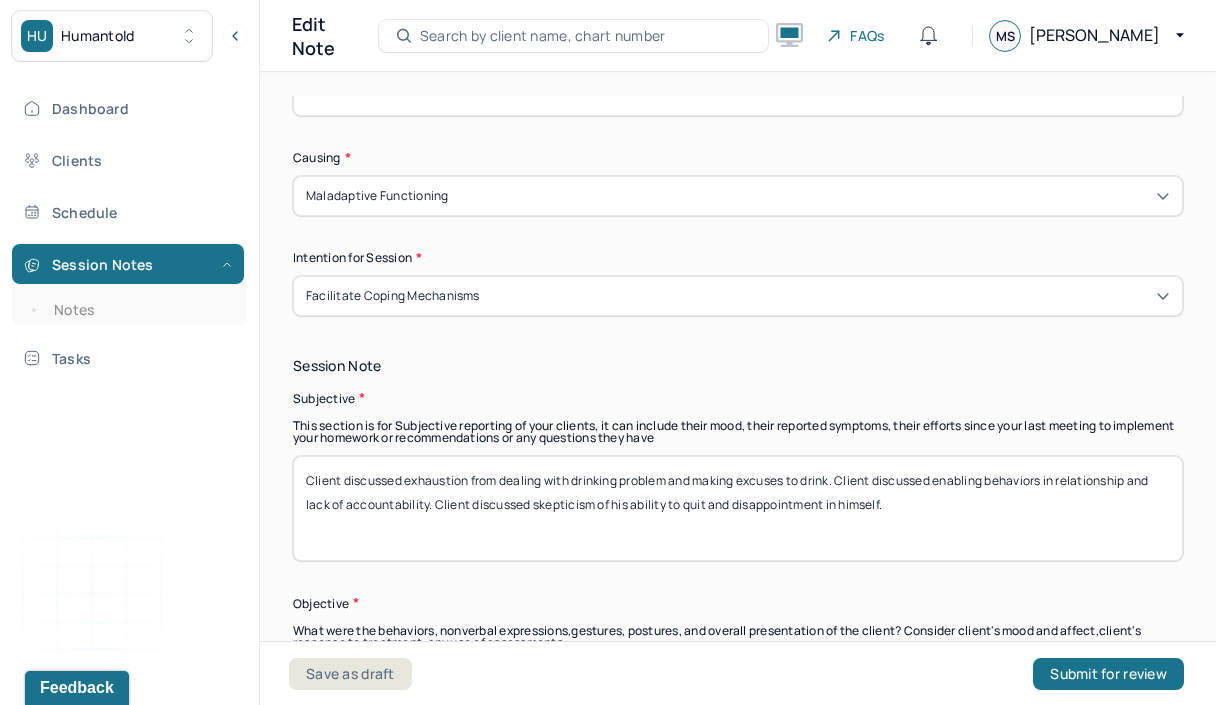 scroll, scrollTop: 1185, scrollLeft: 0, axis: vertical 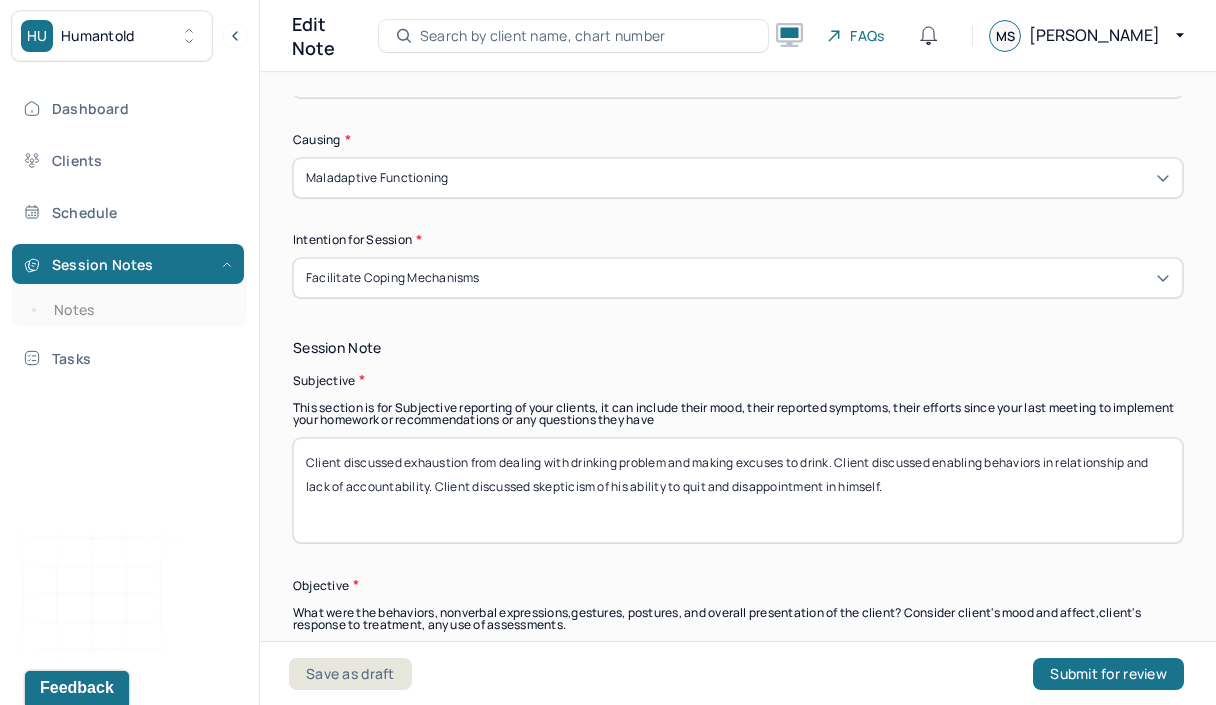 type on "frustration, [MEDICAL_DATA], embarrassment, disappointment" 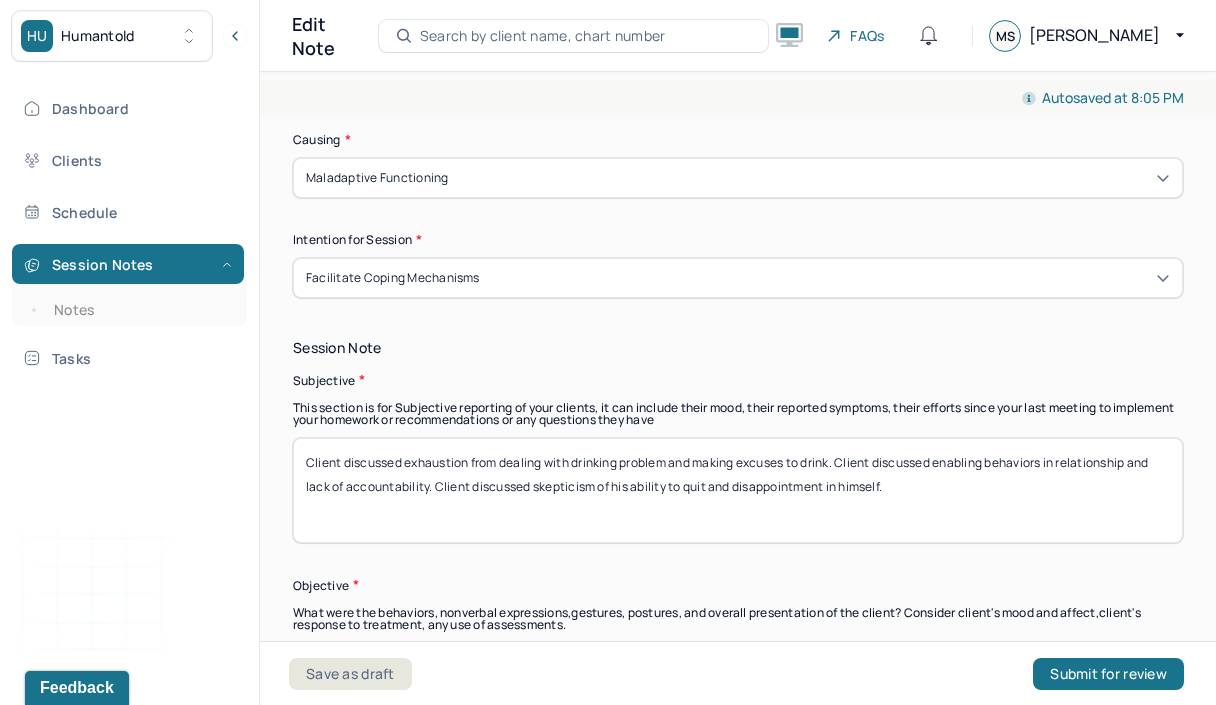 drag, startPoint x: 375, startPoint y: 455, endPoint x: 763, endPoint y: 501, distance: 390.7173 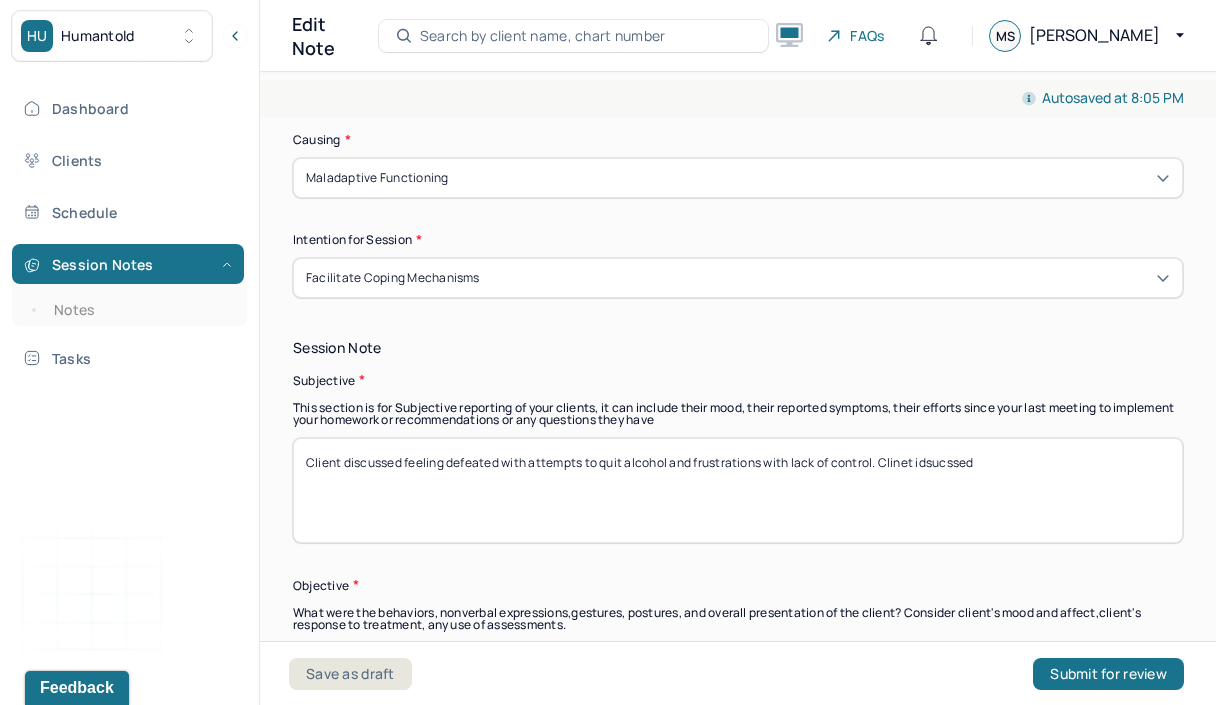 drag, startPoint x: 763, startPoint y: 501, endPoint x: 1043, endPoint y: 451, distance: 284.42926 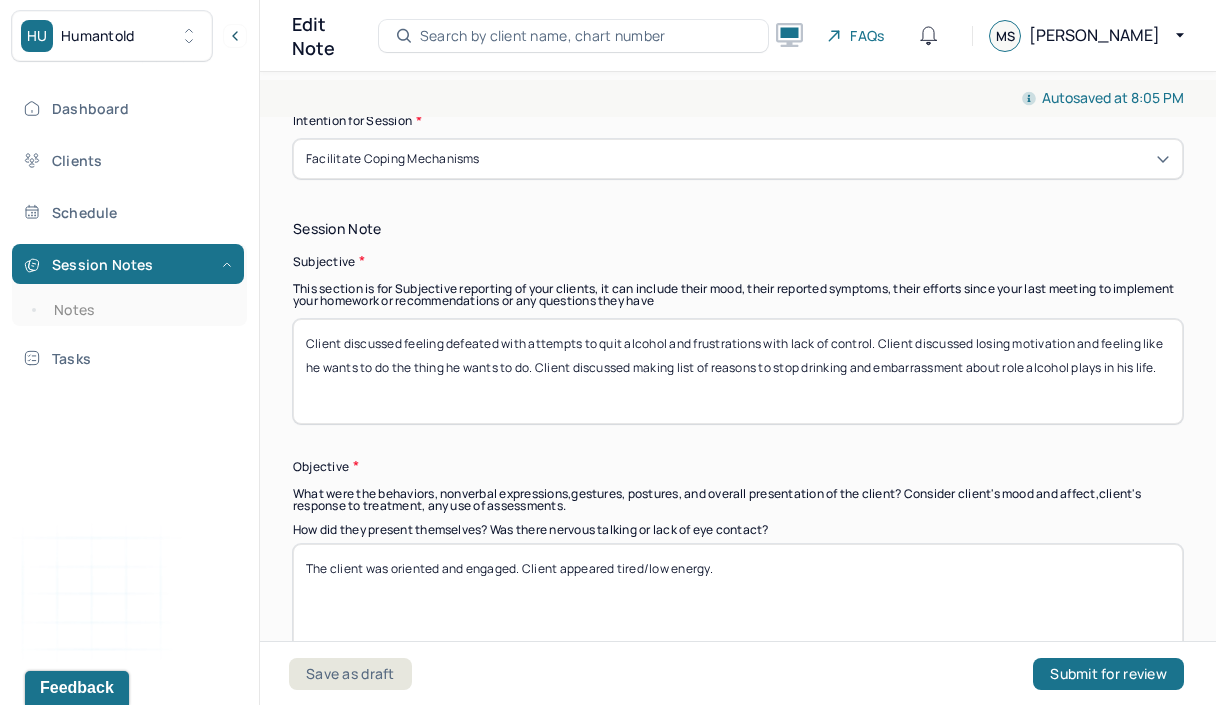 scroll, scrollTop: 1460, scrollLeft: 0, axis: vertical 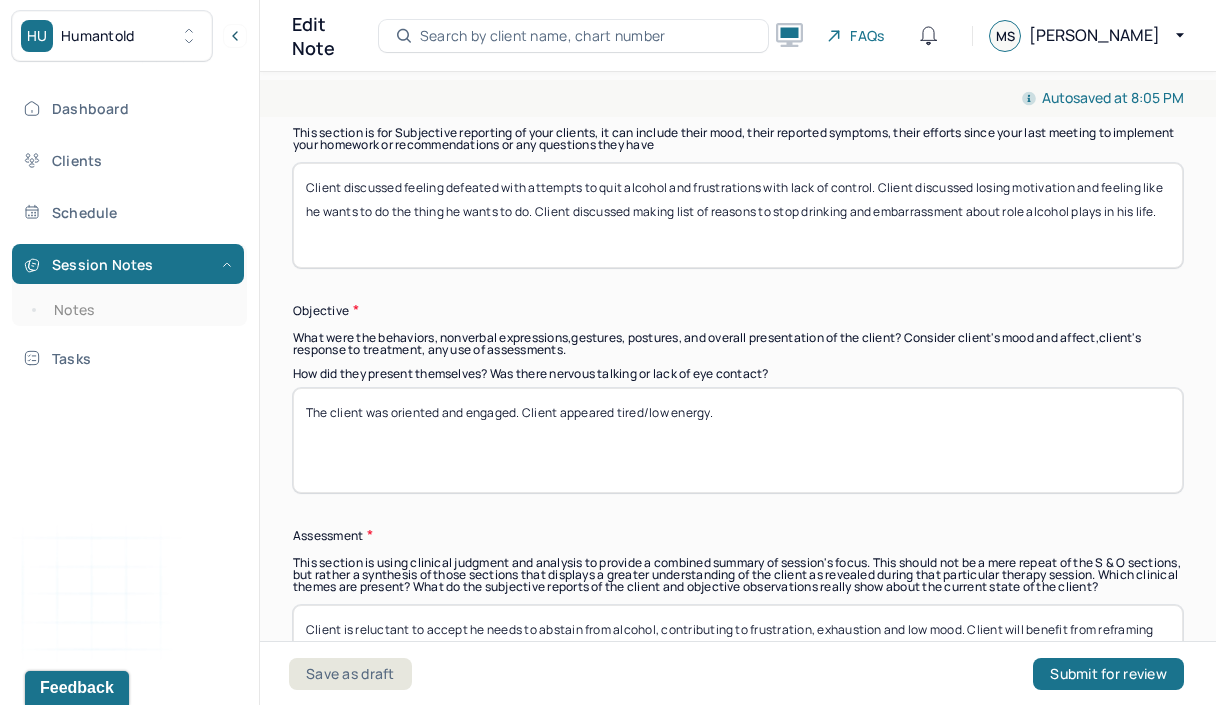 type on "Client discussed feeling defeated with attempts to quit alcohol and frustrations with lack of control. Client discussed losing motivation and feeling like he wants to do the thing he wants to do. Client discussed making list of reasons to stop drinking and embarrassment about role alcohol plays in his life." 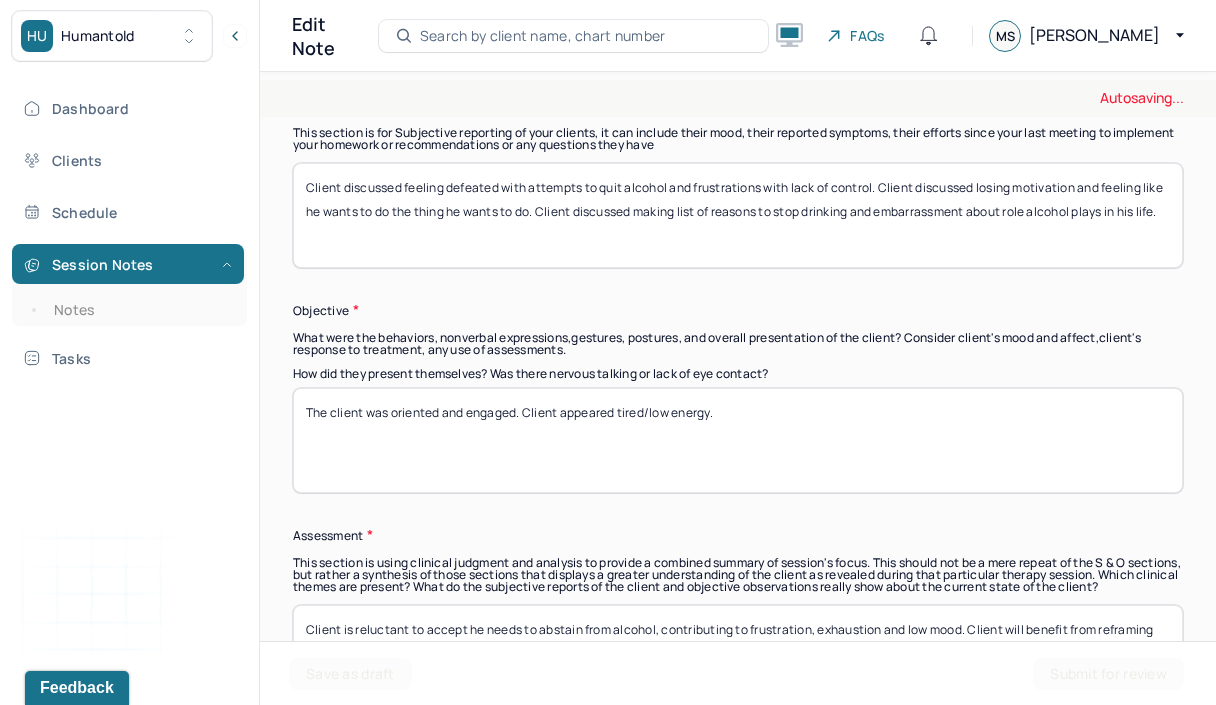 click on "The client was oriented and engaged. Client appeared tired/low energy." at bounding box center (738, 440) 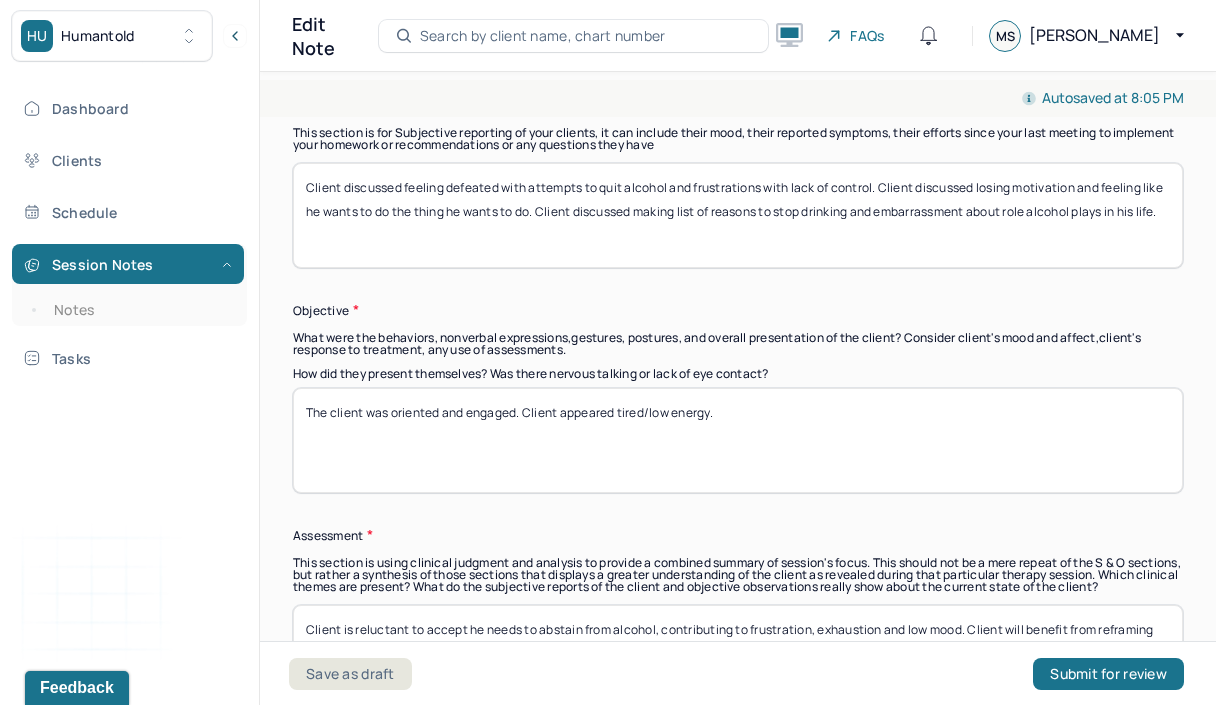 click on "The client was oriented and engaged. Client appeared tired/low energy." at bounding box center [738, 440] 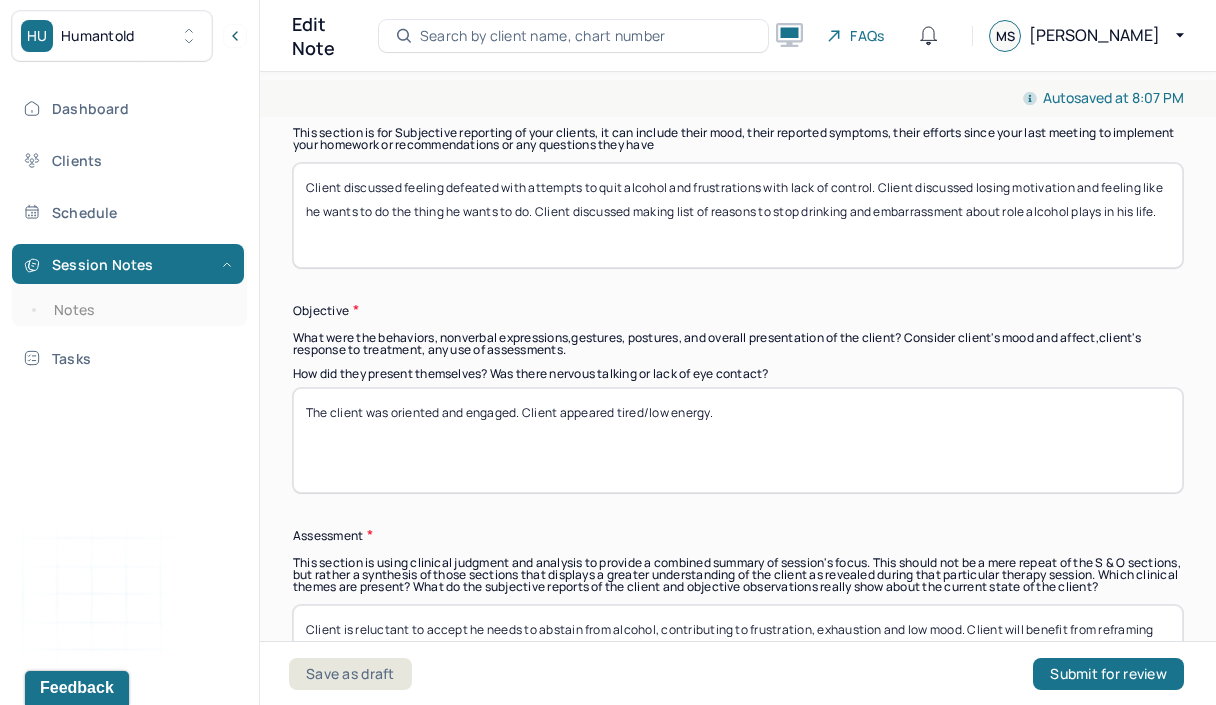 click on "The client was oriented and engaged. Client appeared tired/low energy." at bounding box center (738, 440) 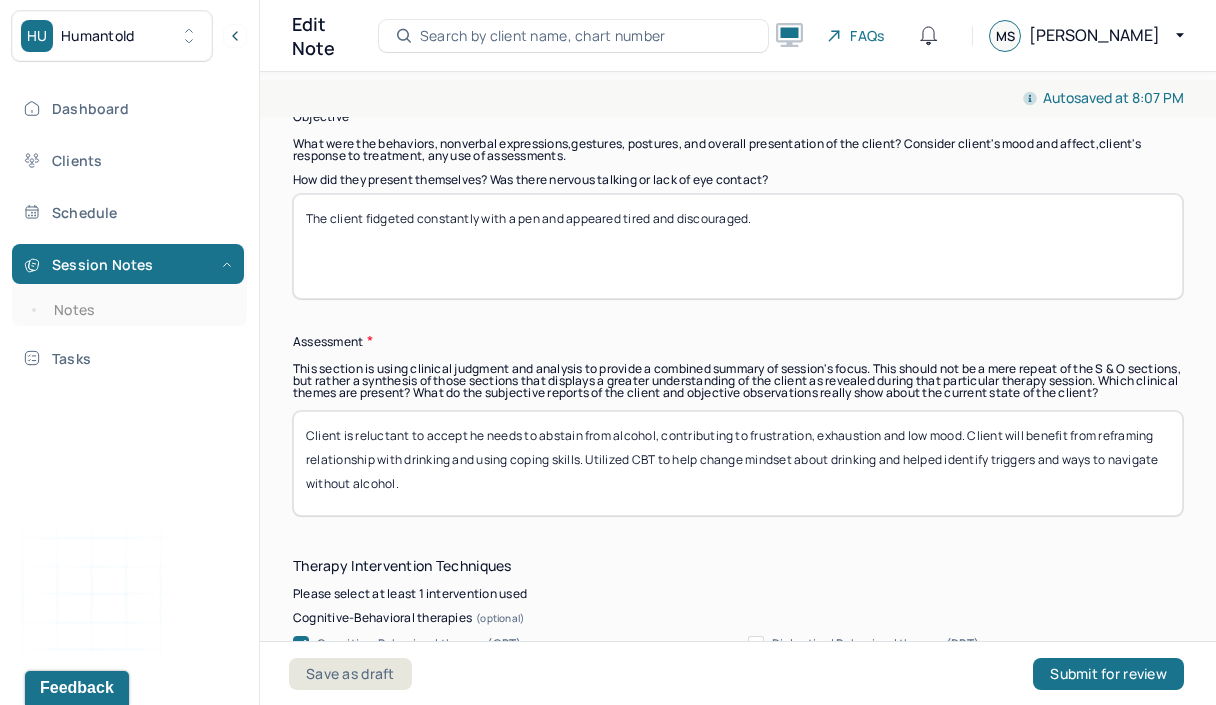 scroll, scrollTop: 1662, scrollLeft: 0, axis: vertical 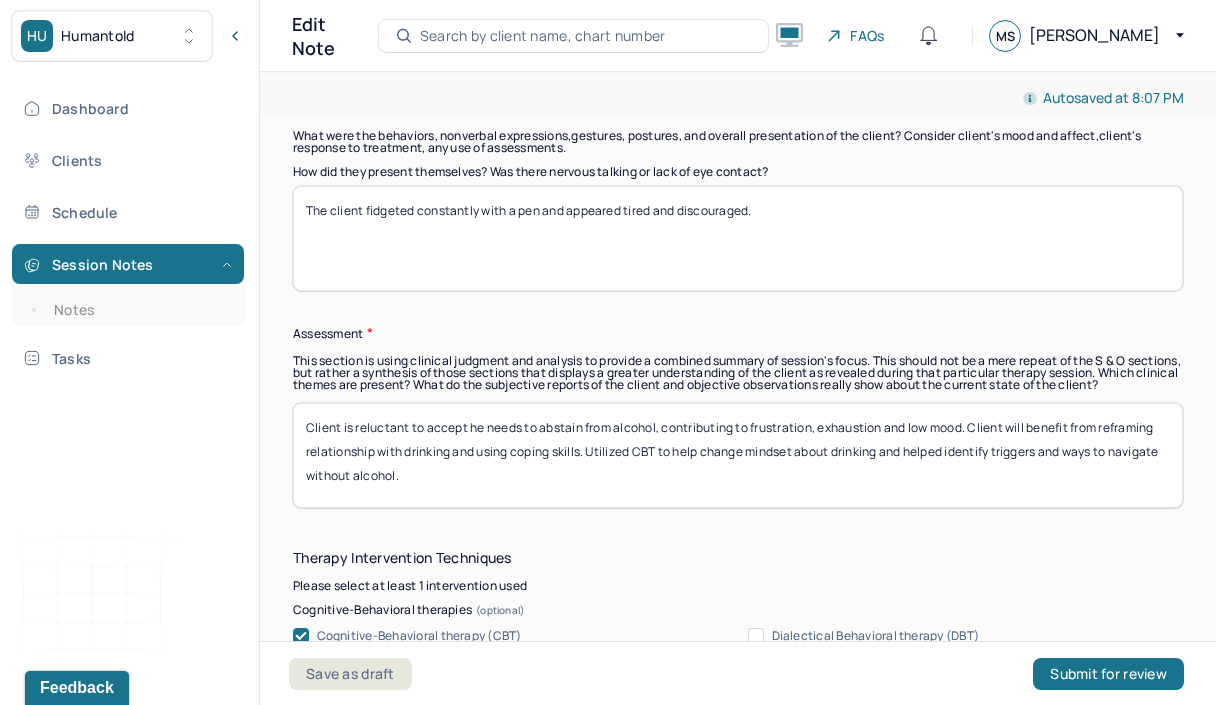 type on "The client fidgeted constantly with a pen and appeared tired and discouraged." 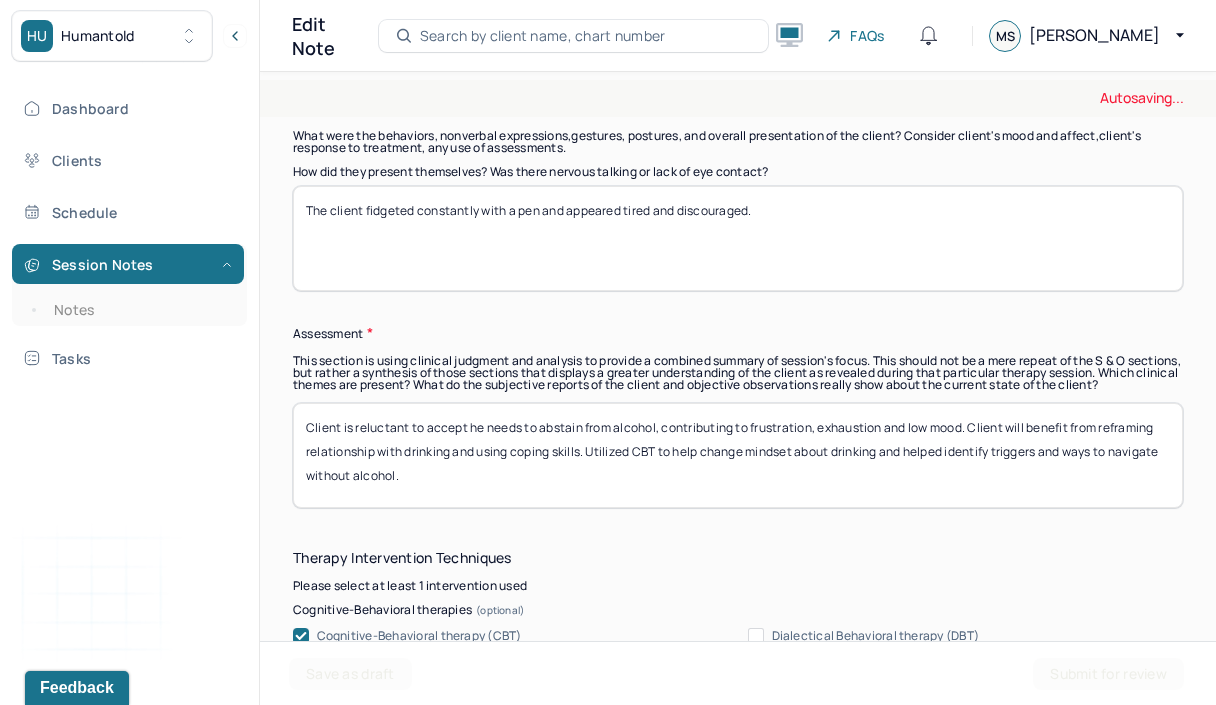 drag, startPoint x: 1043, startPoint y: 451, endPoint x: 442, endPoint y: 484, distance: 601.90533 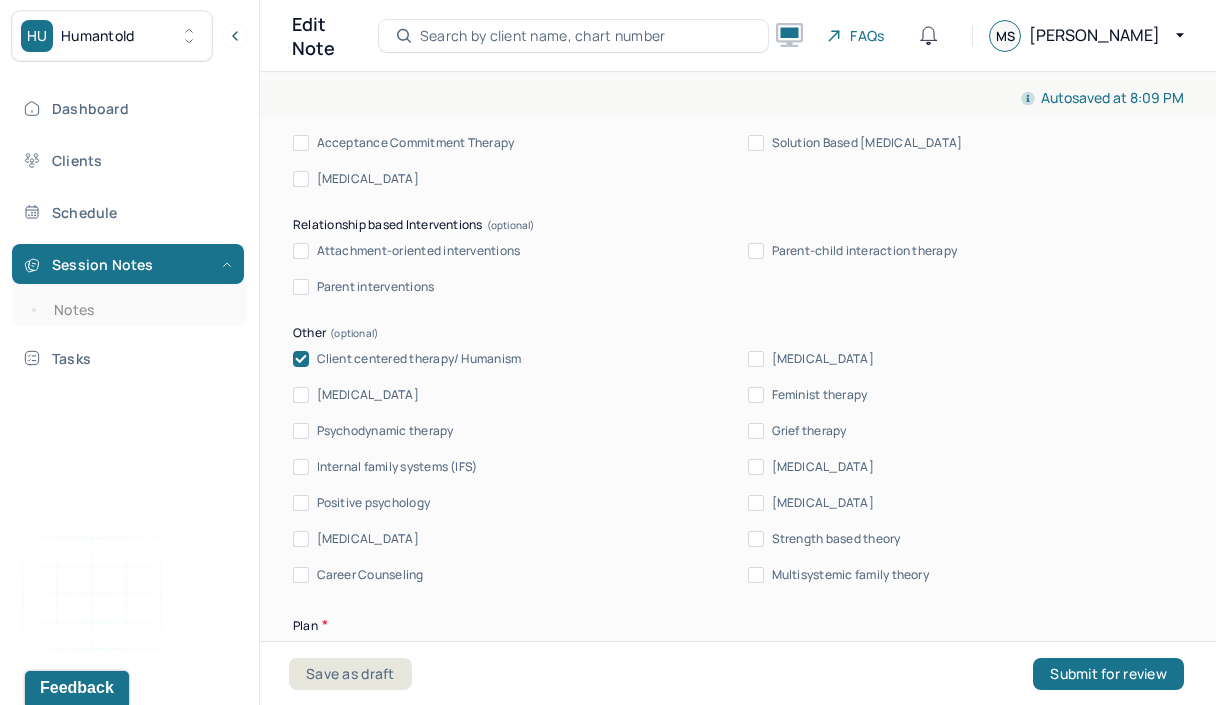 type on "Client has difficulty sustaining motivation to stop drinking, contributing to frustration, embarrassment, disappointment and low mood, which substantiates MH dx. Client will benefit from increasing mindfulness of reasons to quit. Utilized psychodynamic to help process relationship to alcohol and build insight and CBT to find strategies to reduce use." 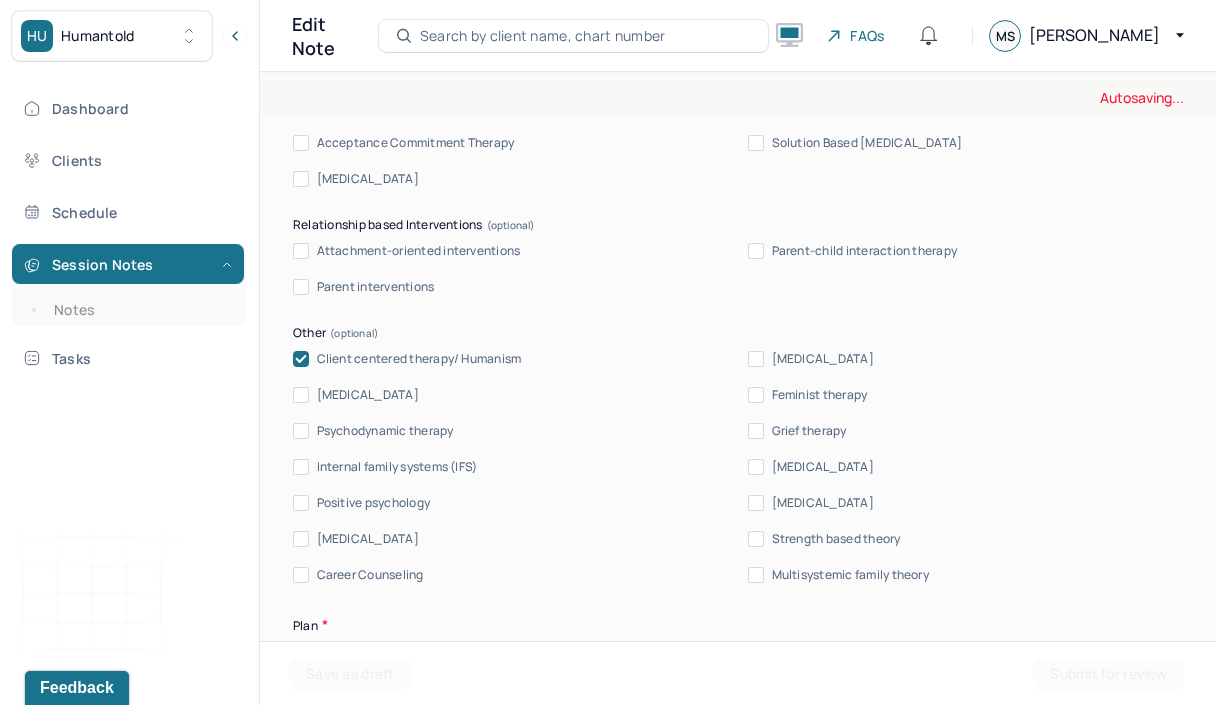 drag, startPoint x: 442, startPoint y: 484, endPoint x: 298, endPoint y: 437, distance: 151.47607 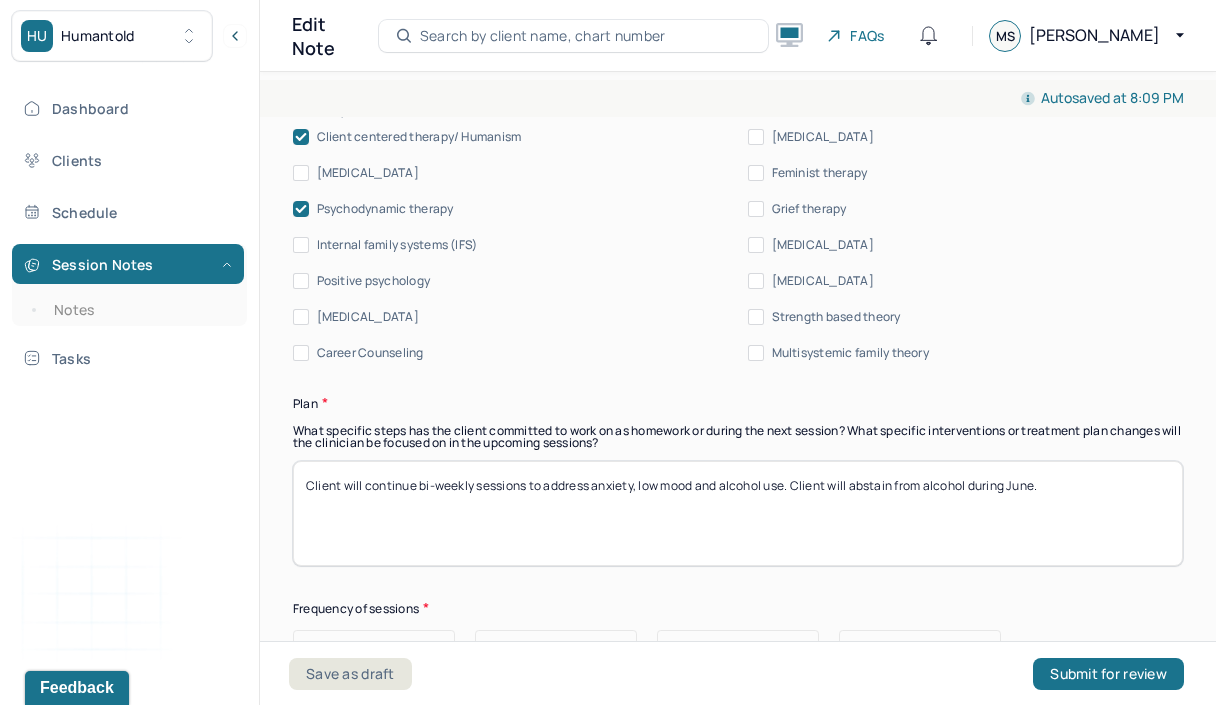 scroll, scrollTop: 2527, scrollLeft: 0, axis: vertical 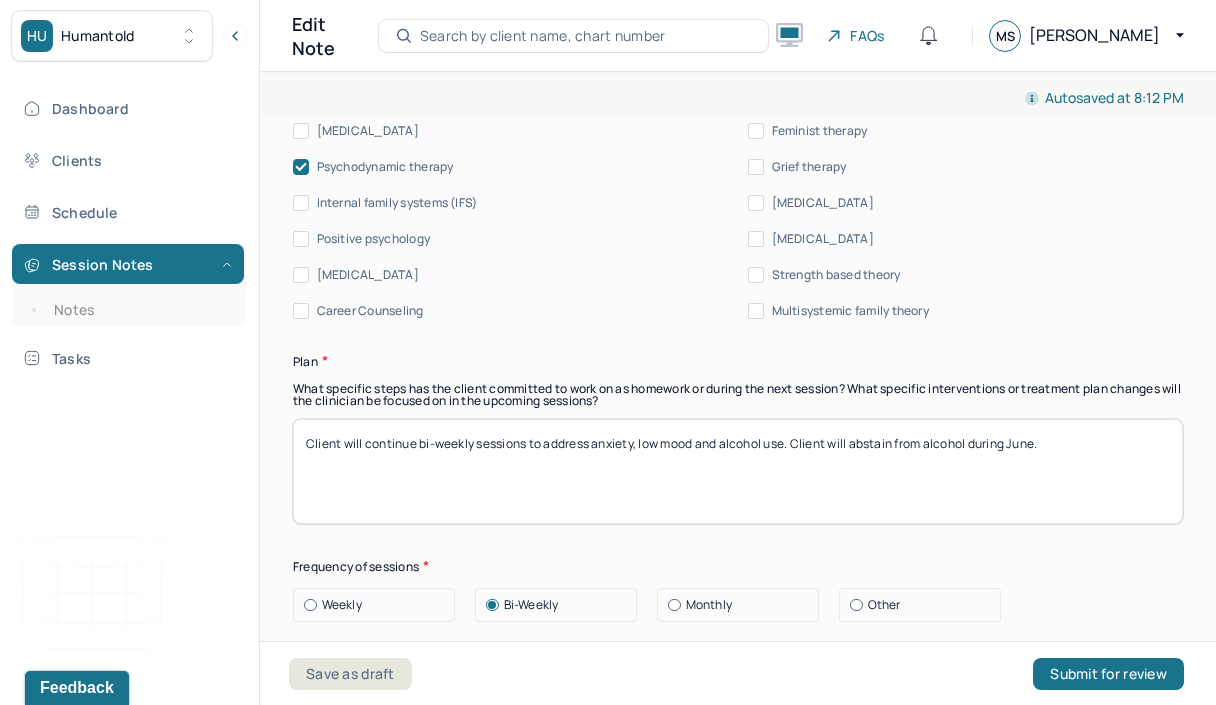 drag, startPoint x: 298, startPoint y: 437, endPoint x: 1101, endPoint y: 467, distance: 803.5602 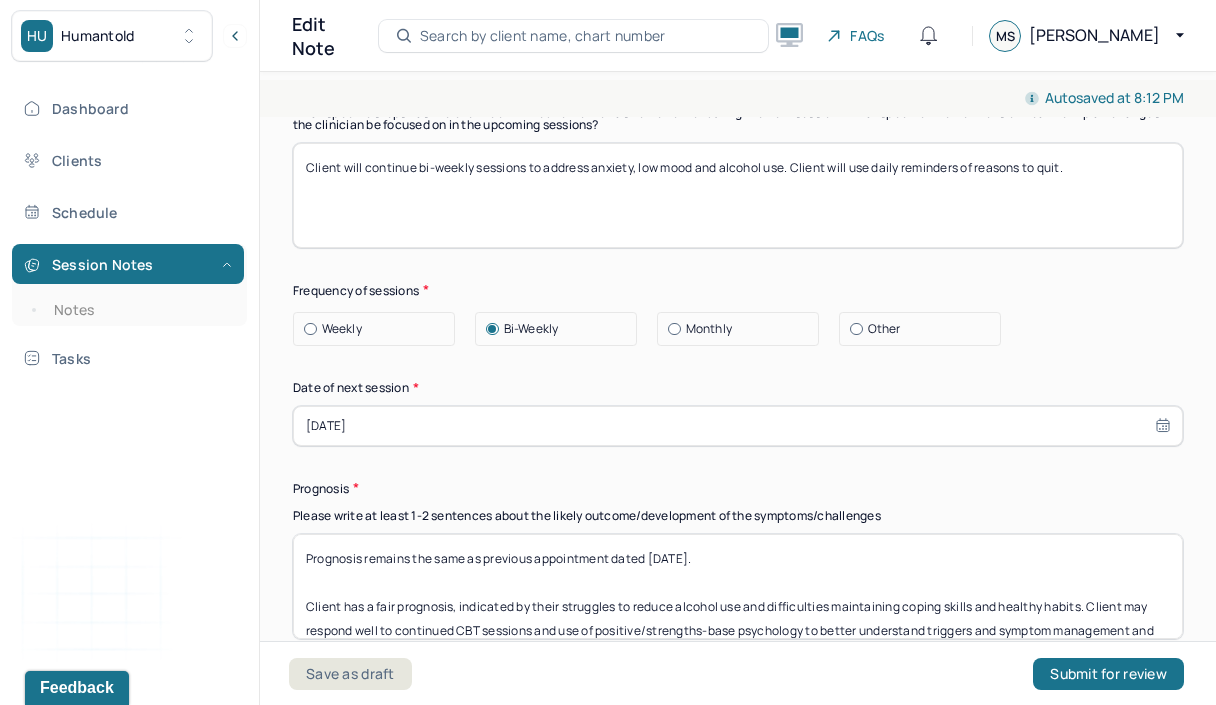 scroll, scrollTop: 2821, scrollLeft: 0, axis: vertical 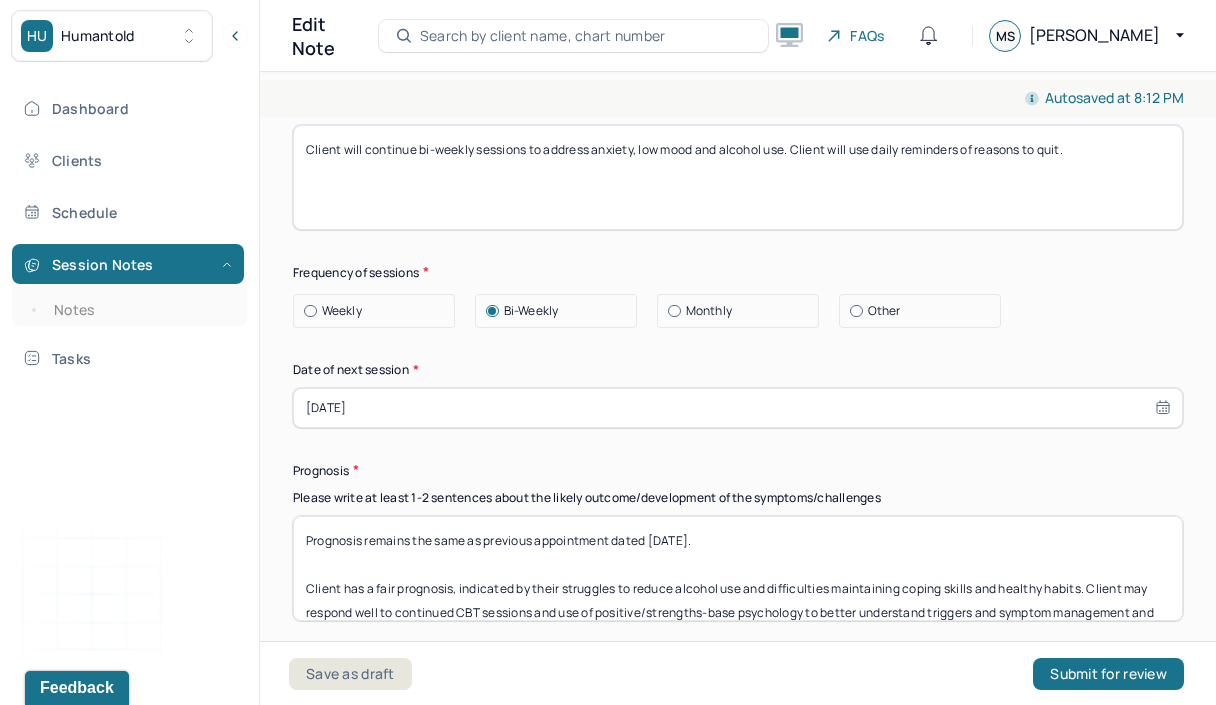 type on "Client will continue bi-weekly sessions to address anxiety, low mood and alcohol use. Client will use daily reminders of reasons to quit." 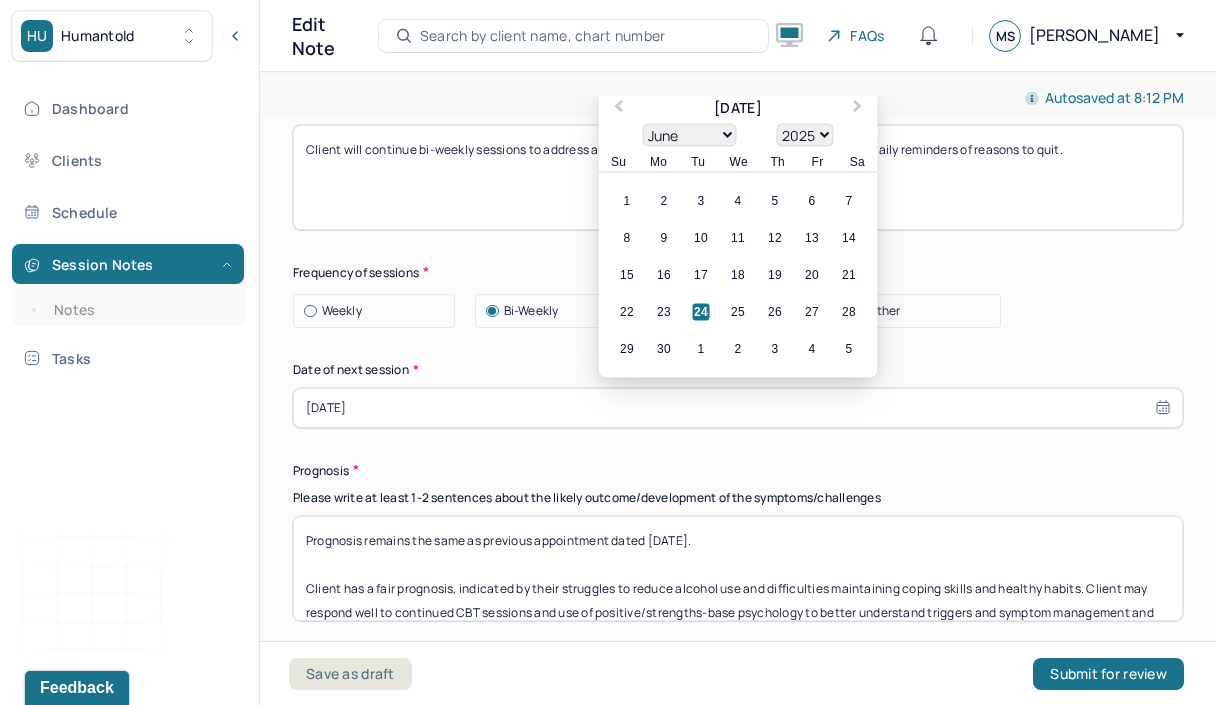click on "Next Month" at bounding box center [858, 108] 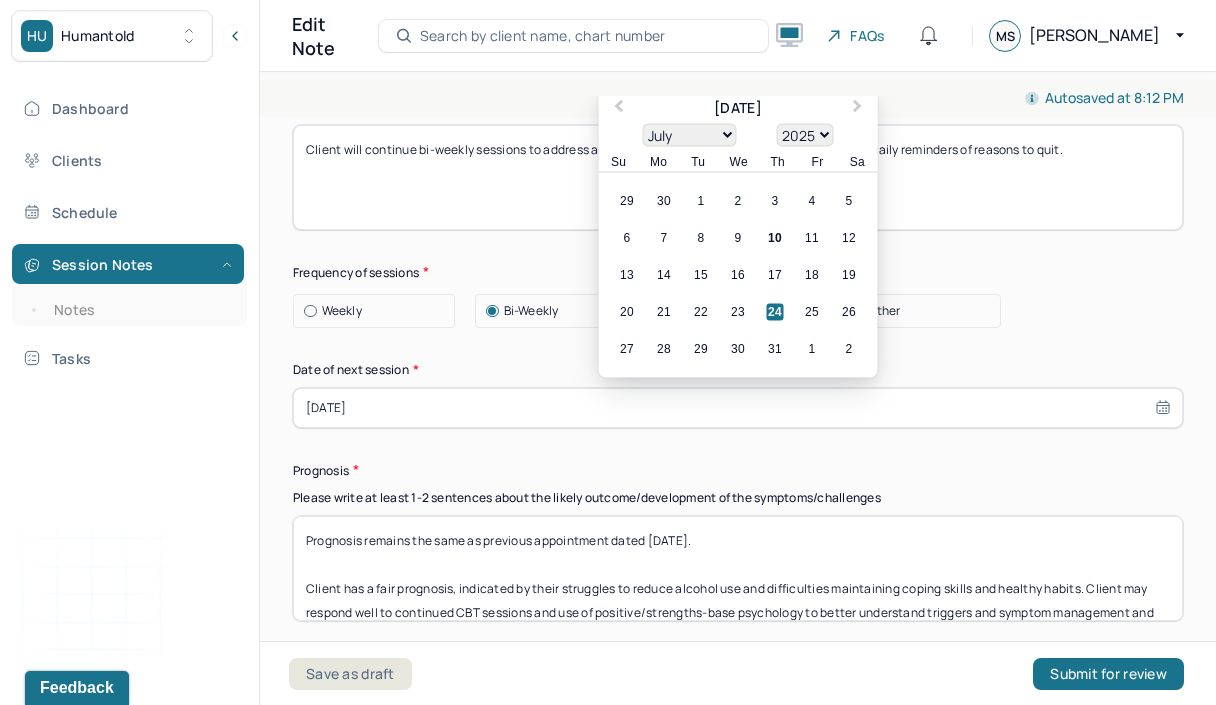 click on "22" at bounding box center [701, 311] 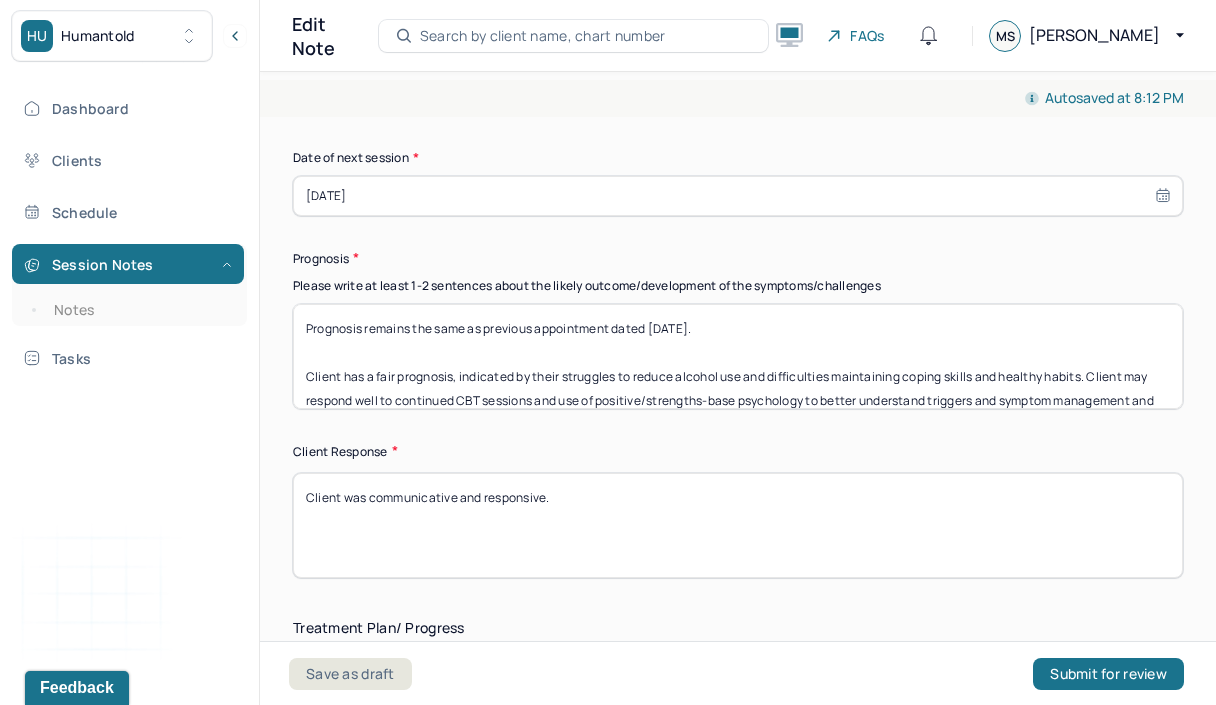 scroll, scrollTop: 3034, scrollLeft: 0, axis: vertical 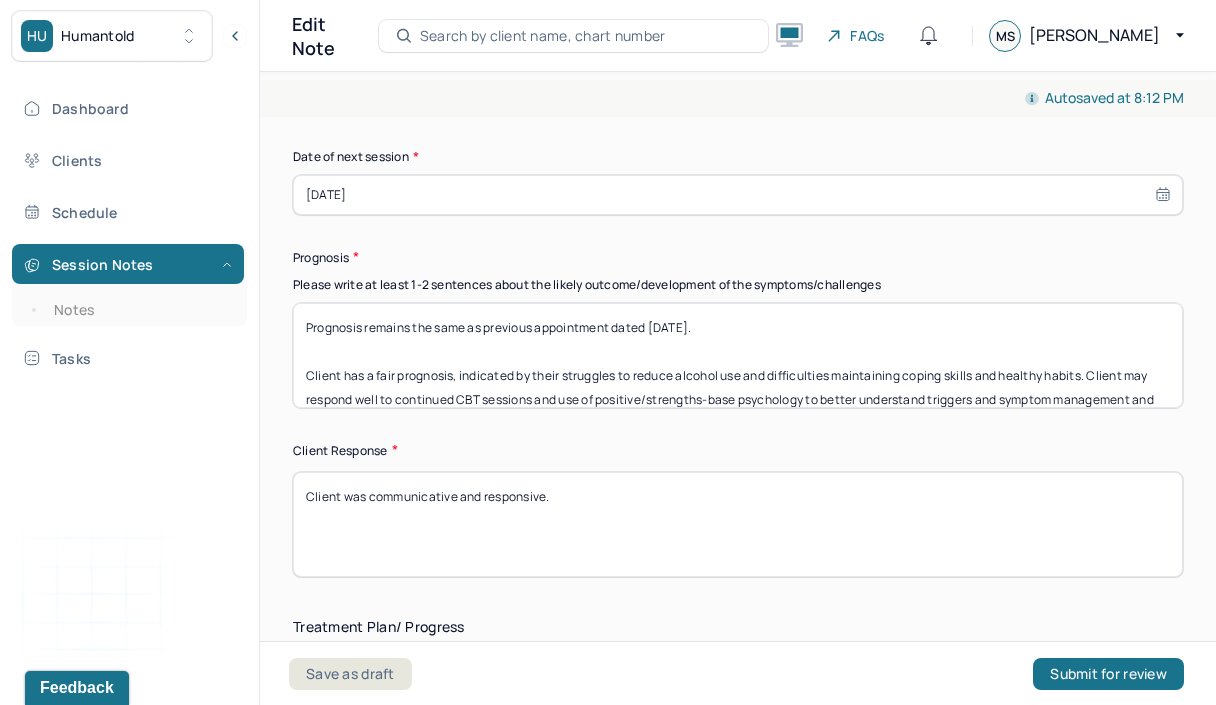 click on "Save as draft" at bounding box center (350, 674) 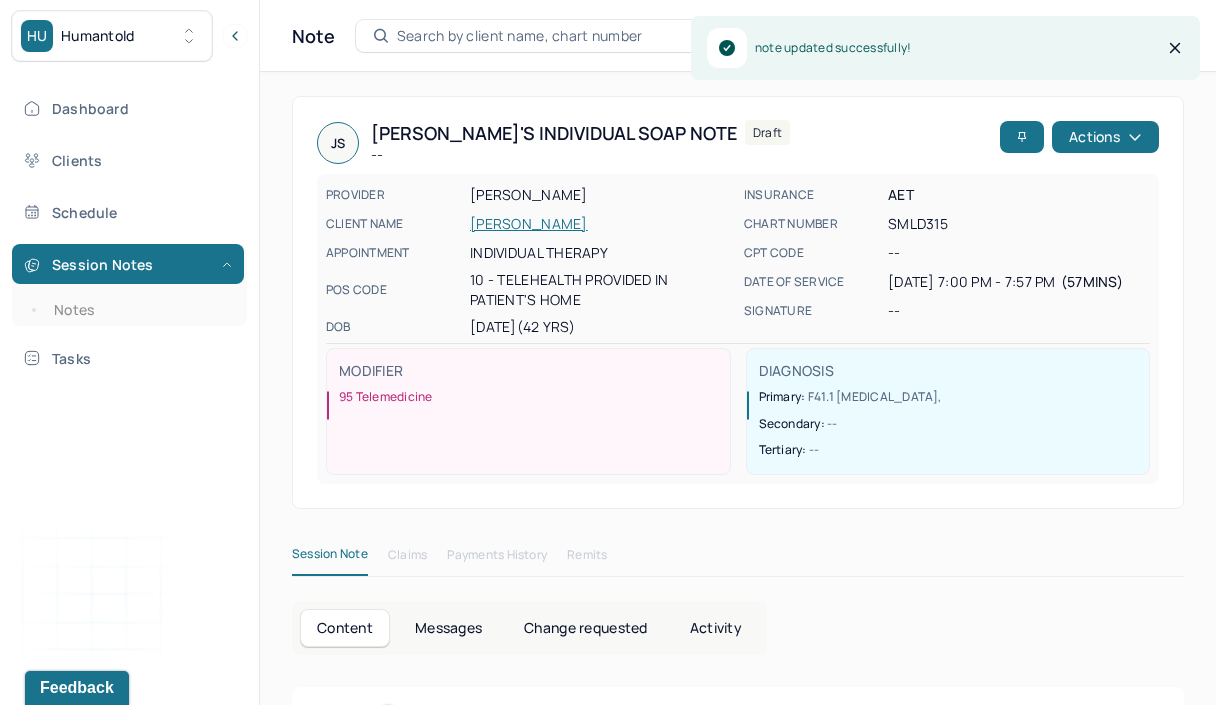 click on "[PERSON_NAME]" at bounding box center (601, 224) 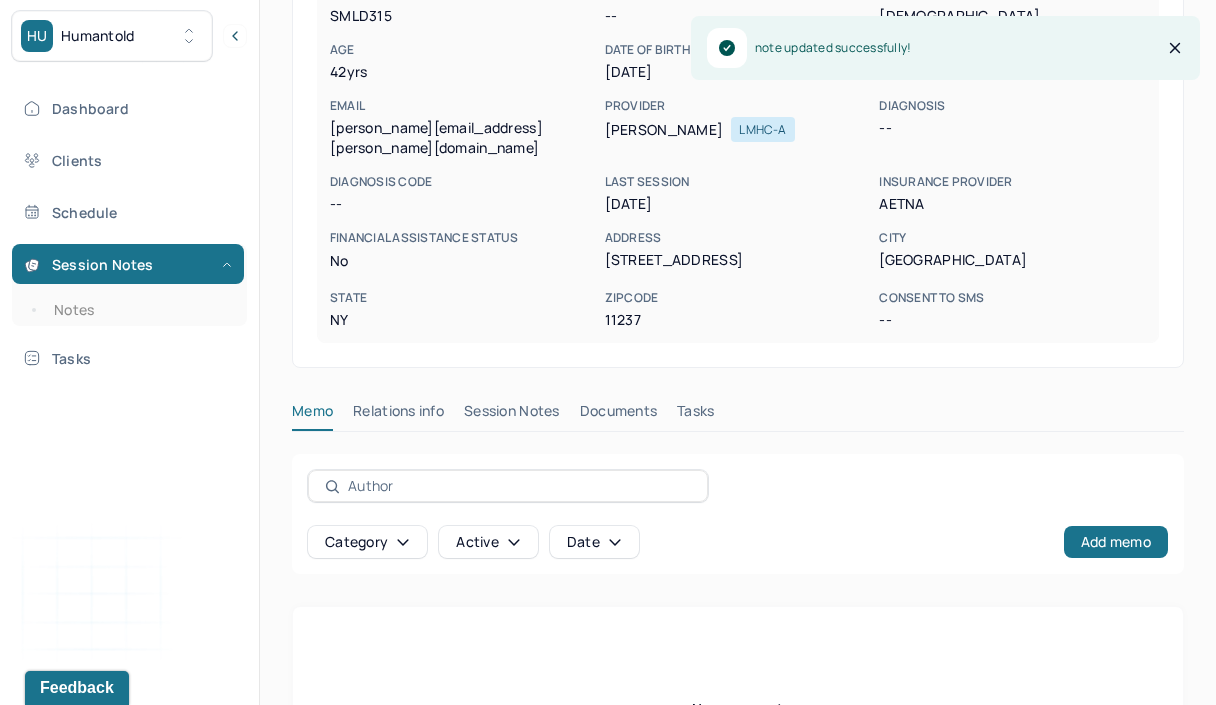 scroll, scrollTop: 245, scrollLeft: 0, axis: vertical 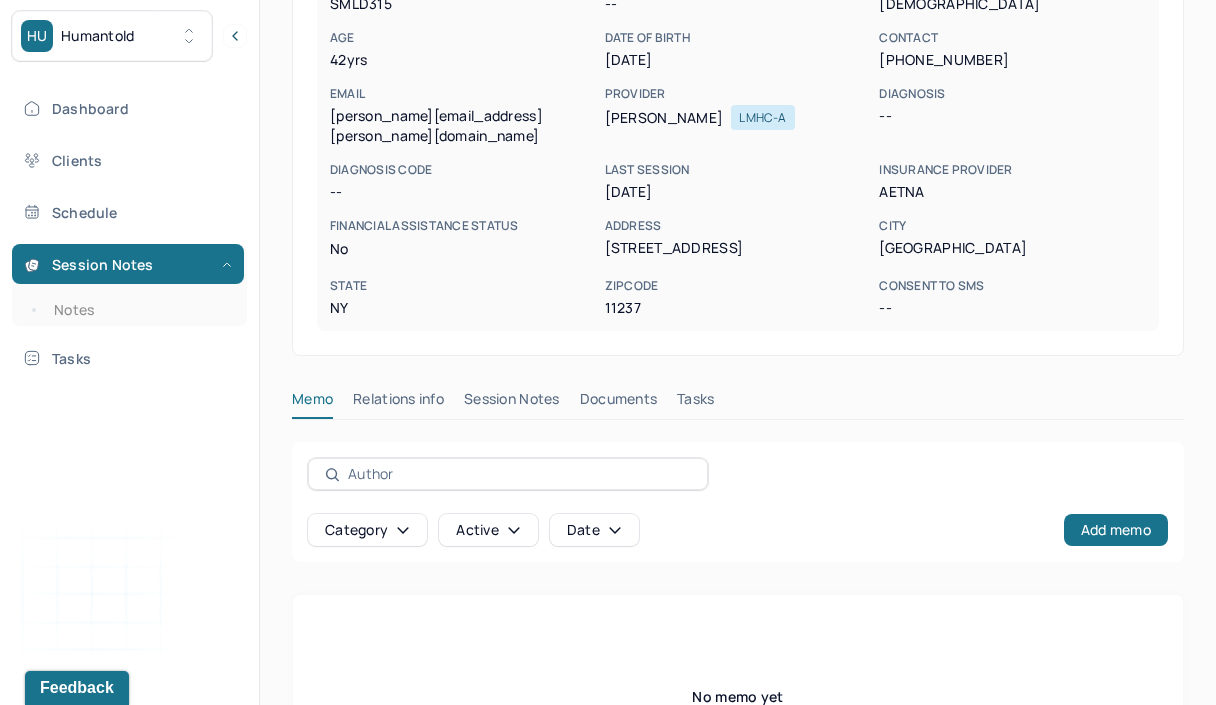 click on "Session Notes" at bounding box center (512, 403) 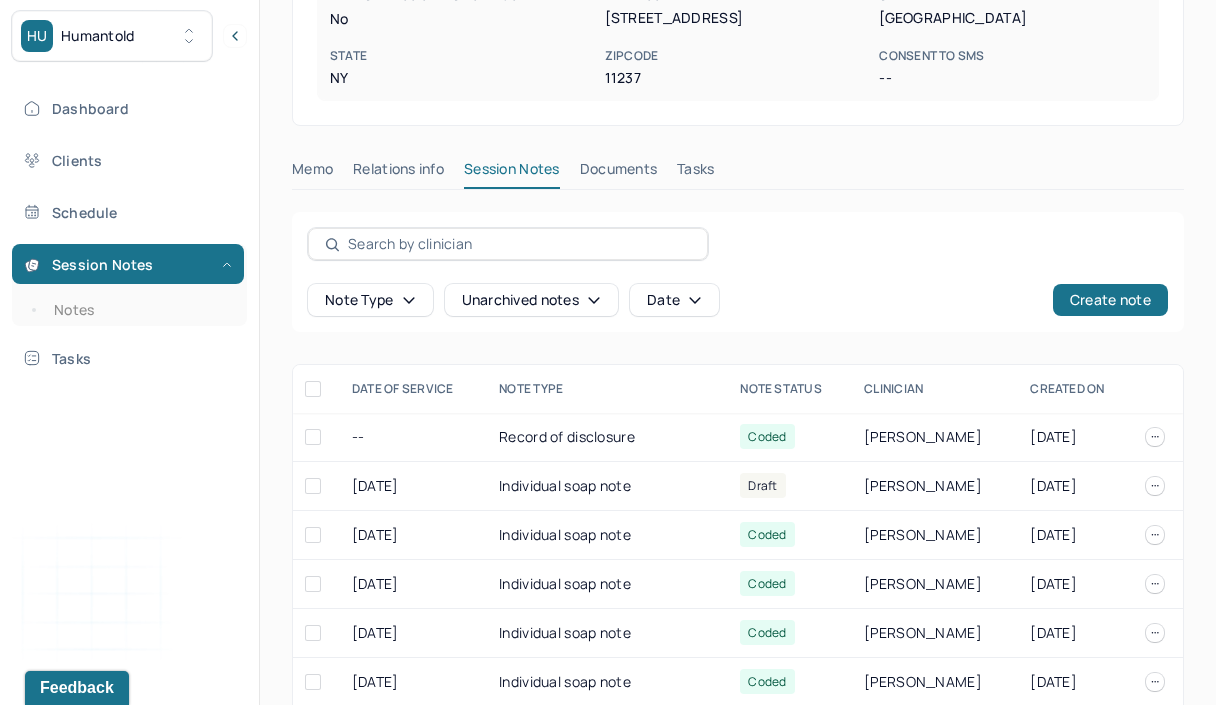 scroll, scrollTop: 476, scrollLeft: 0, axis: vertical 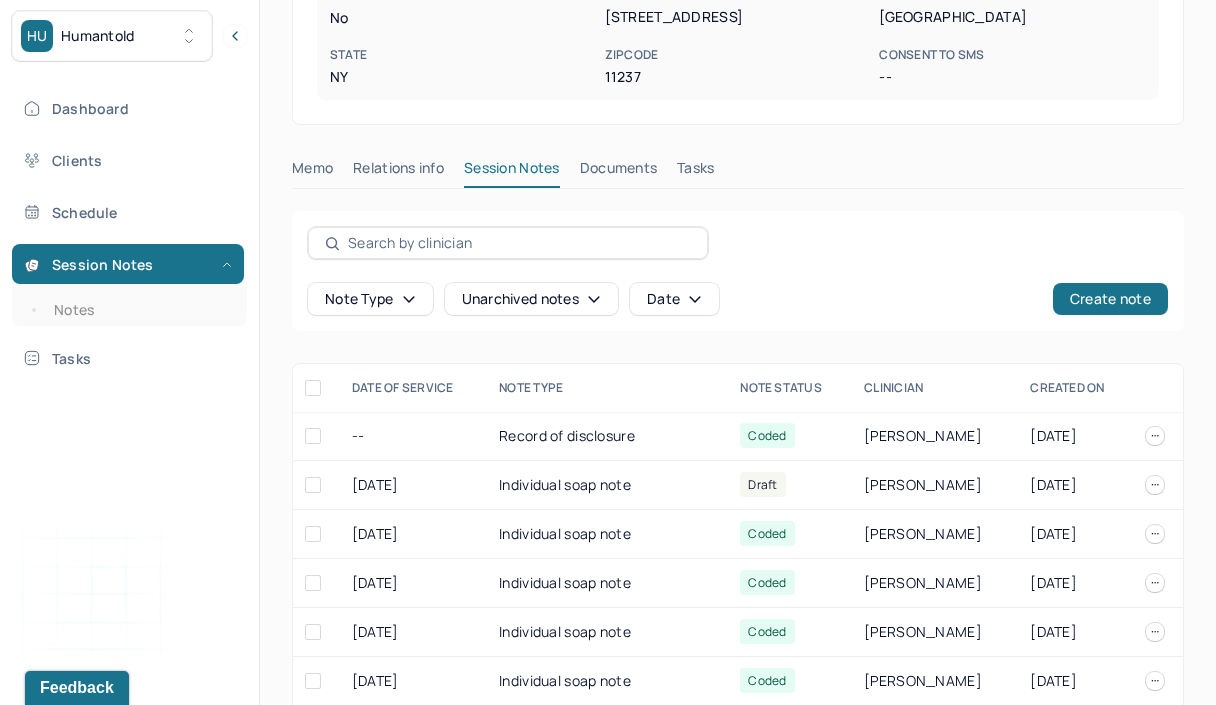 click on "[DATE]" at bounding box center [413, 485] 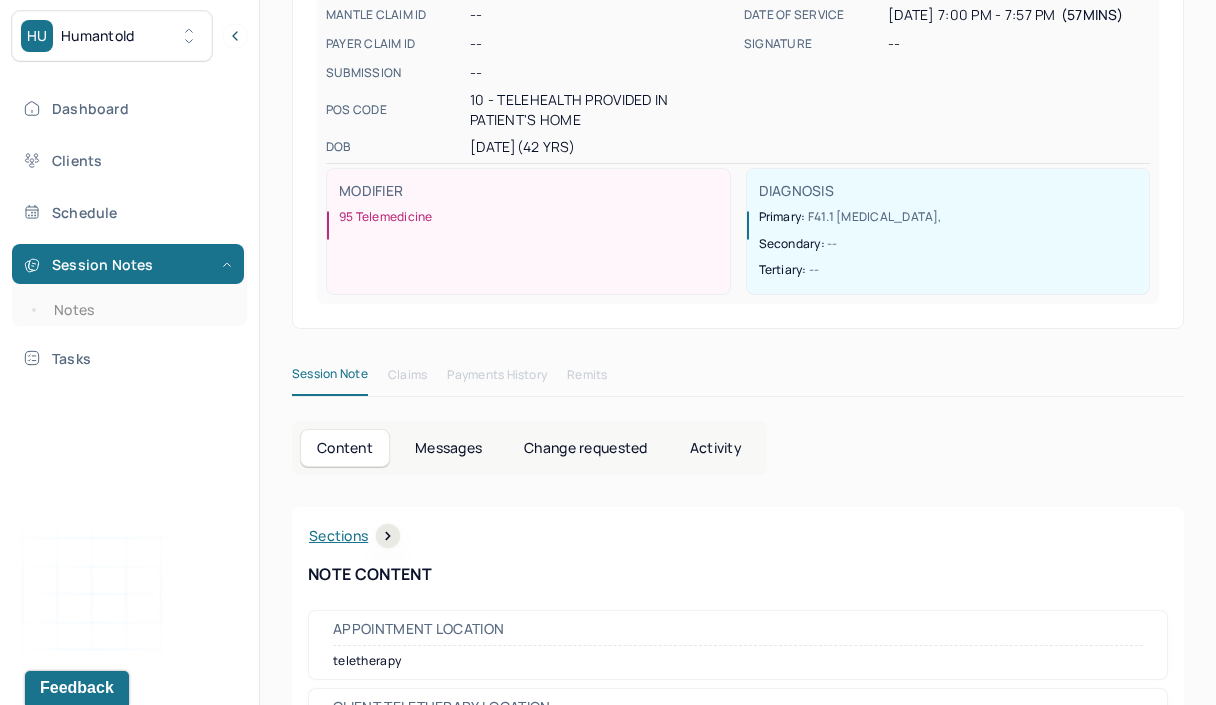 scroll, scrollTop: 0, scrollLeft: 0, axis: both 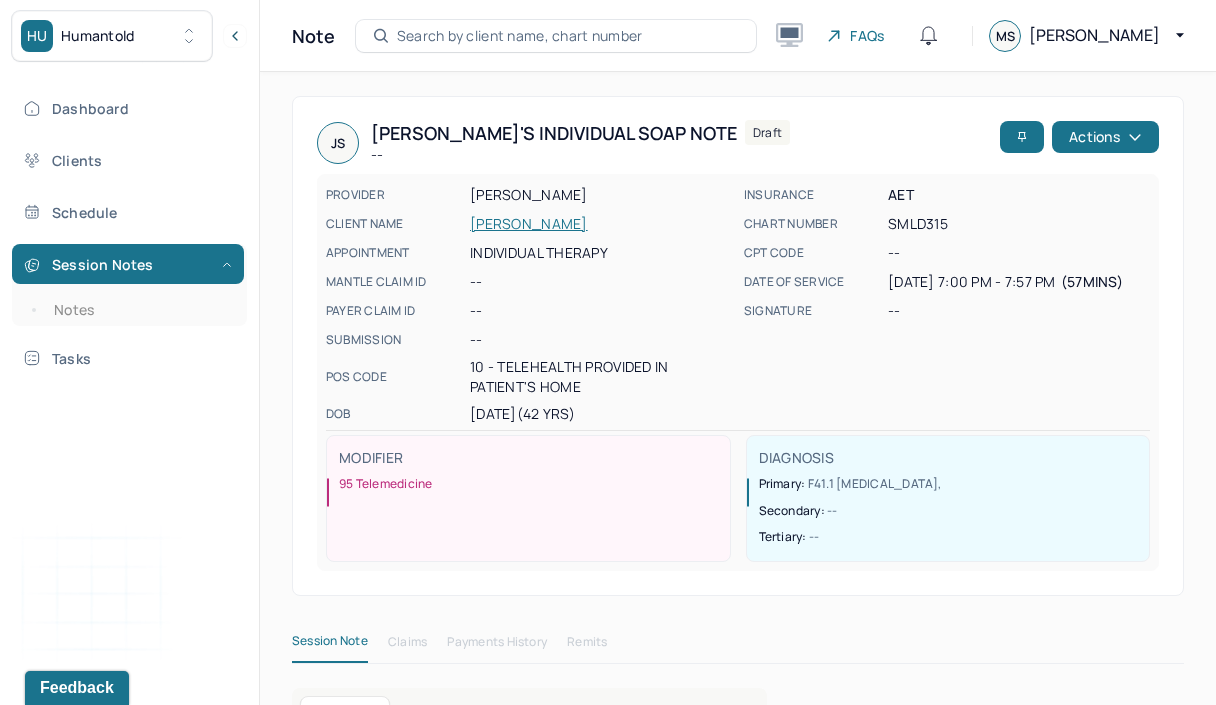 click on "Actions" at bounding box center [1105, 137] 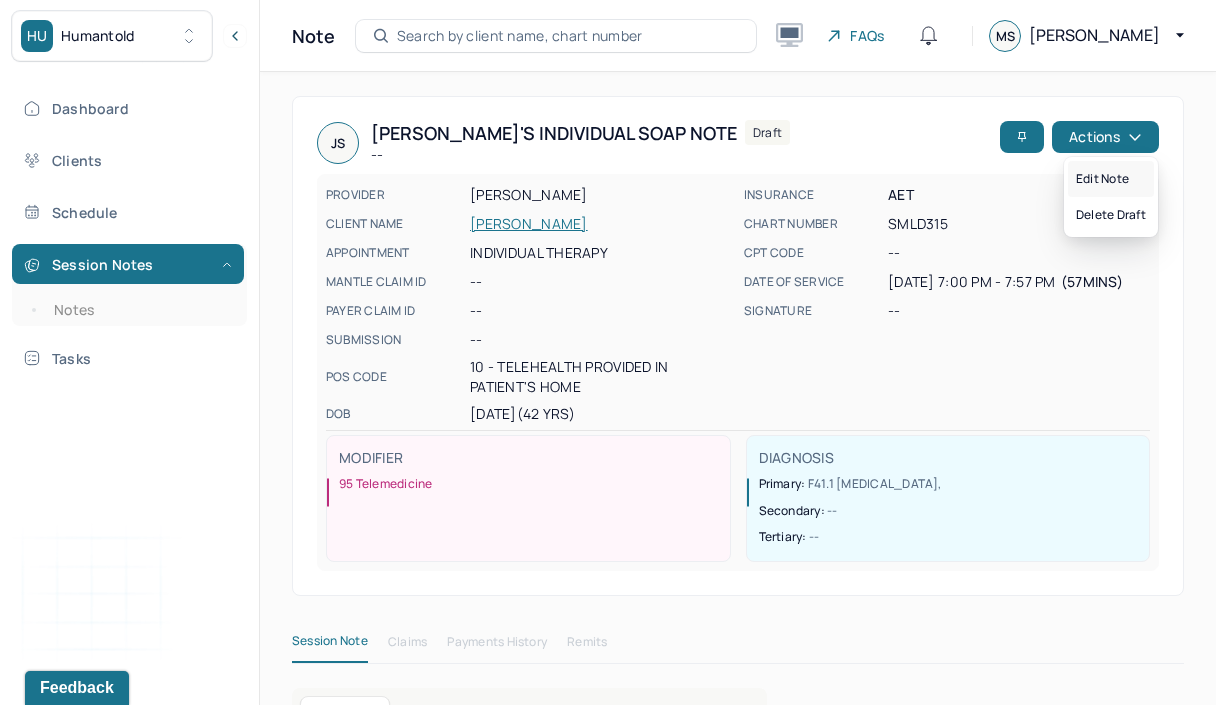 click on "Edit note" at bounding box center [1111, 179] 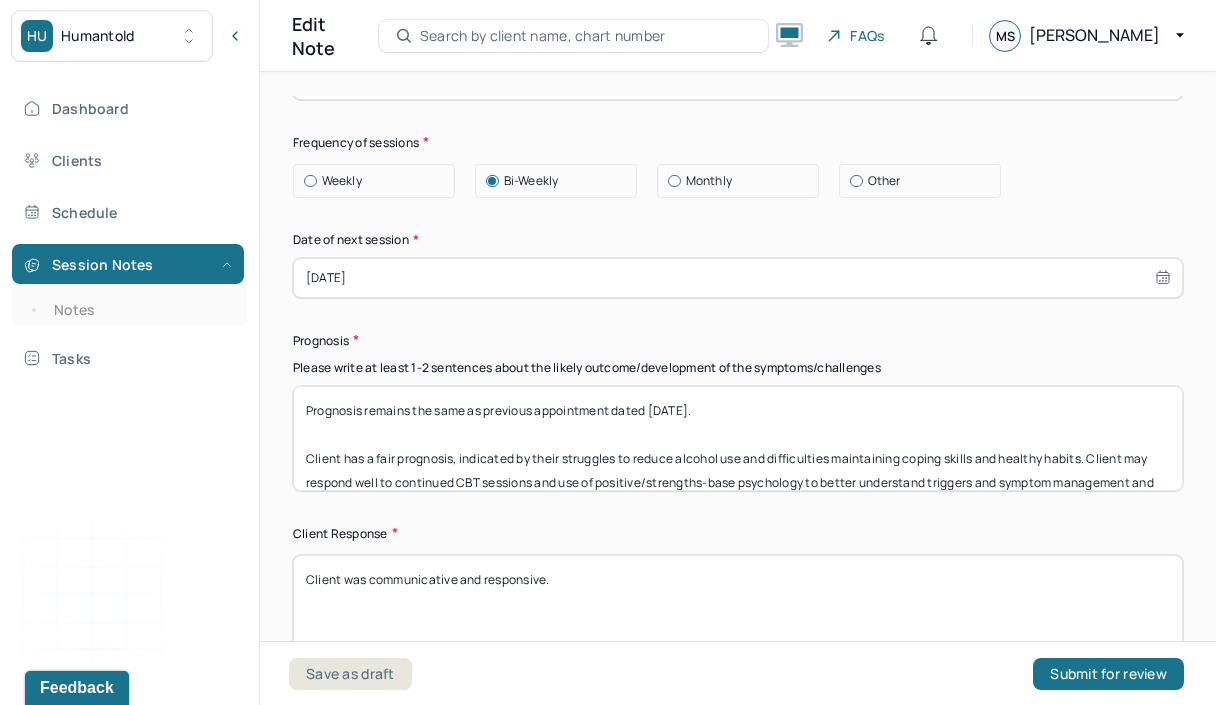 scroll, scrollTop: 2975, scrollLeft: 0, axis: vertical 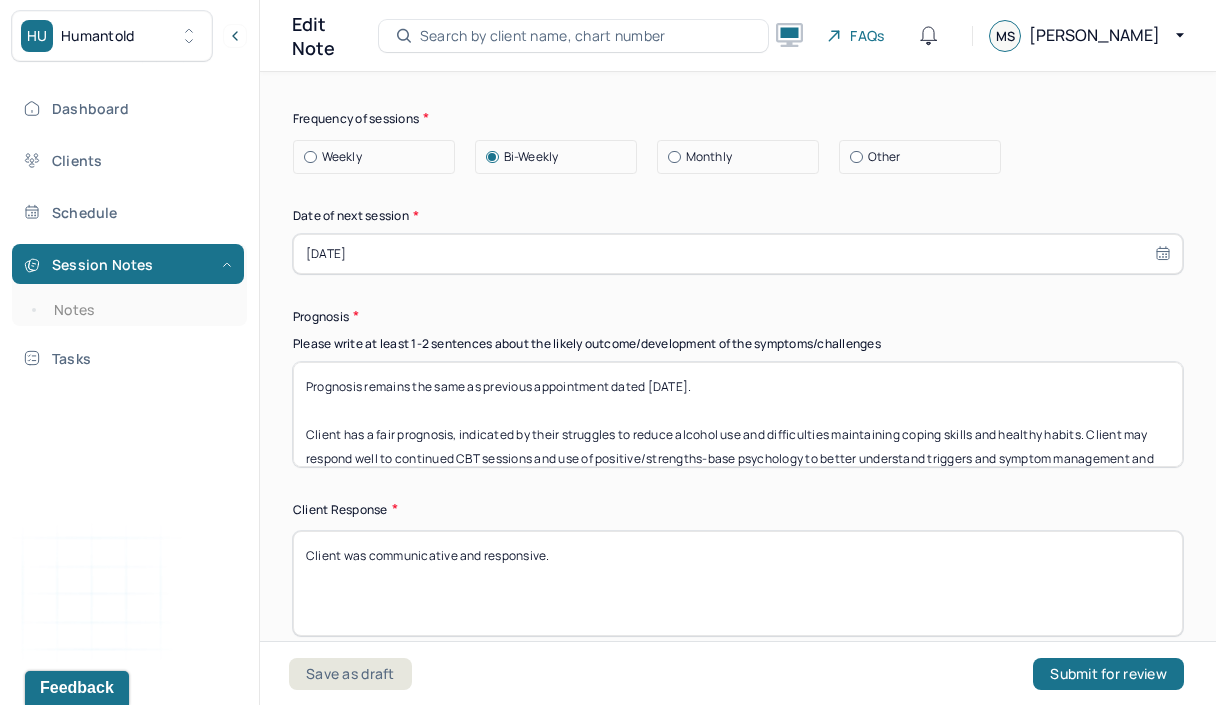 click on "Prognosis remains the same as previous appointment dated [DATE].
Client has a fair prognosis, indicated by their struggles to reduce alcohol use and difficulties maintaining coping skills and healthy habits. Client may respond well to continued CBT sessions and use of positive/strengths-base psychology to better understand triggers and symptom management and build self-esteem." at bounding box center [738, 414] 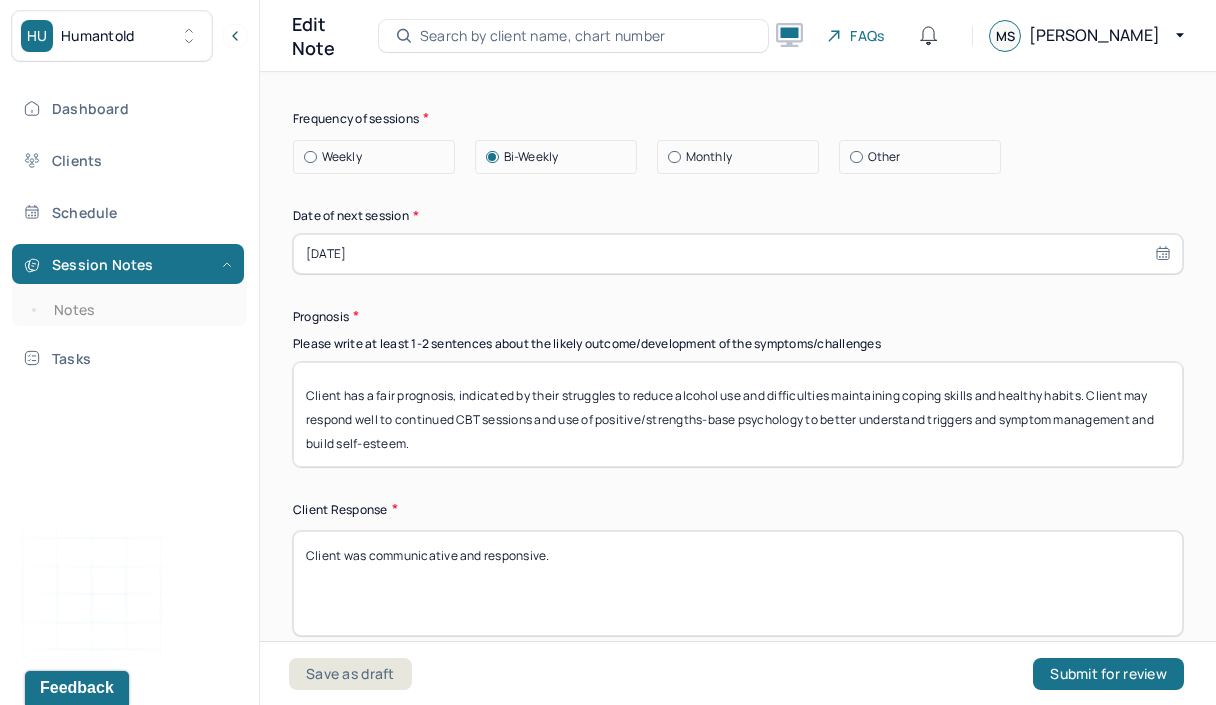 scroll, scrollTop: 40, scrollLeft: 0, axis: vertical 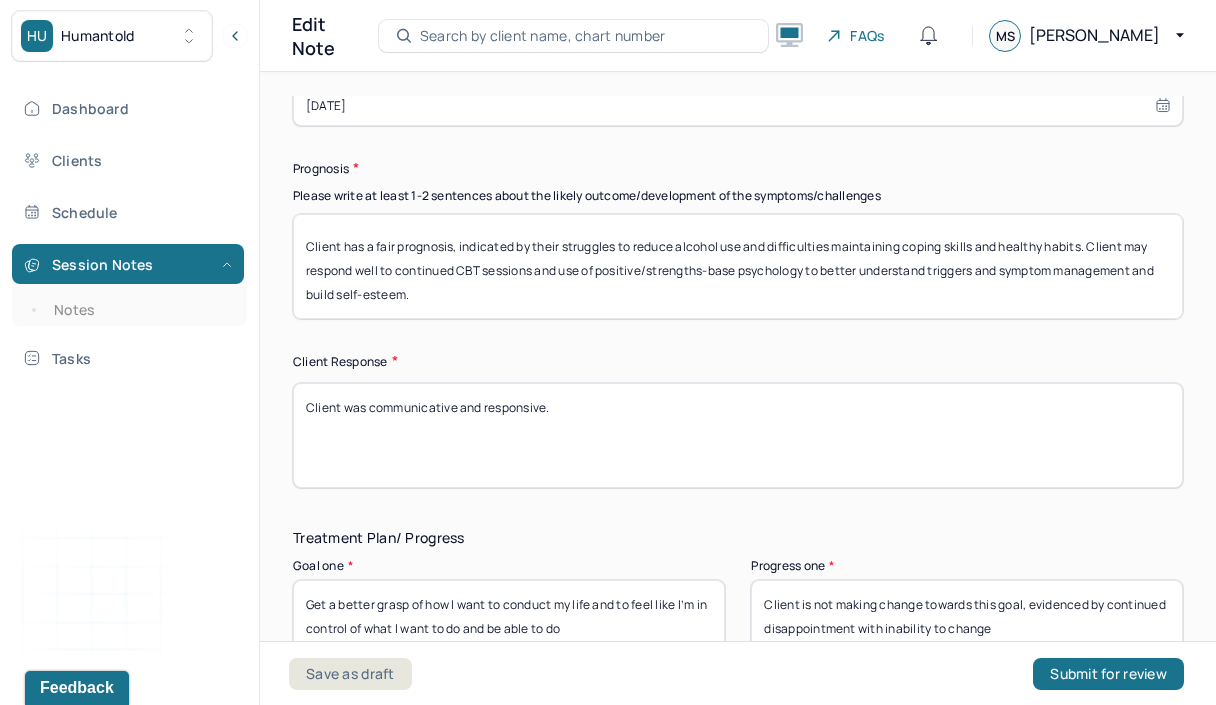 type on "Prognosis remains the same as previous appointment dated [DATE].
Client has a fair prognosis, indicated by their struggles to reduce alcohol use and difficulties maintaining coping skills and healthy habits. Client may respond well to continued CBT sessions and use of positive/strengths-base psychology to better understand triggers and symptom management and build self-esteem." 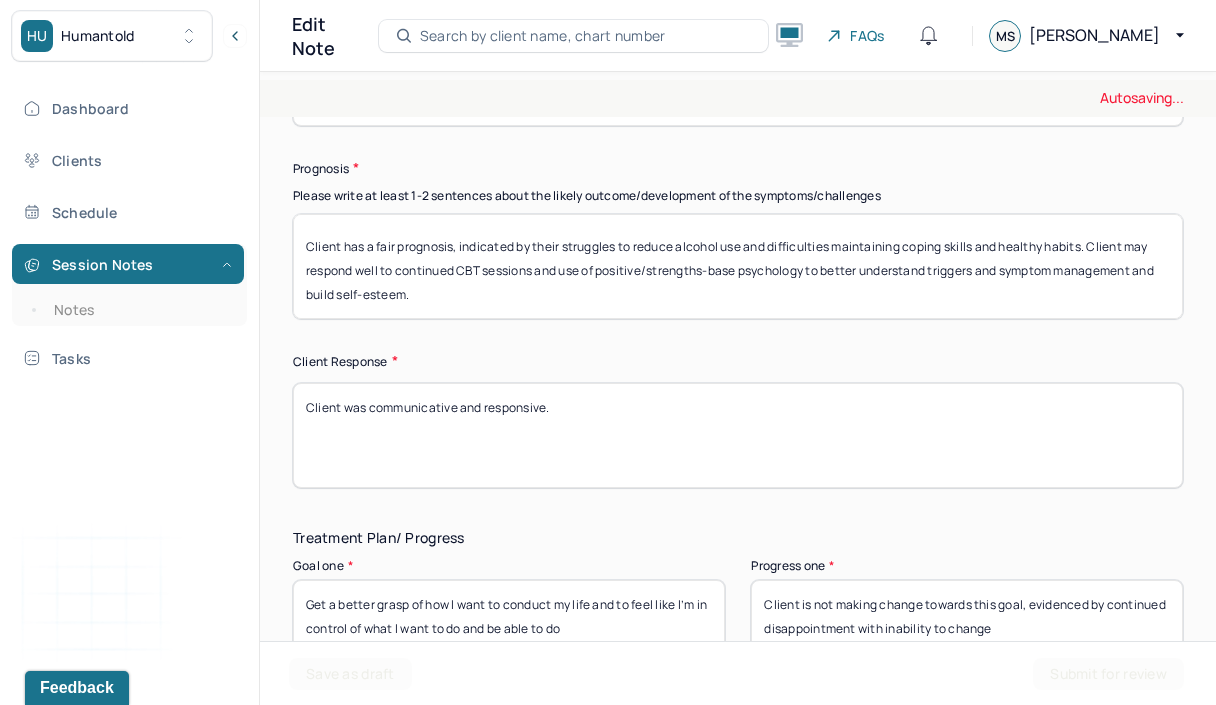 drag, startPoint x: 1101, startPoint y: 467, endPoint x: 650, endPoint y: 412, distance: 454.34128 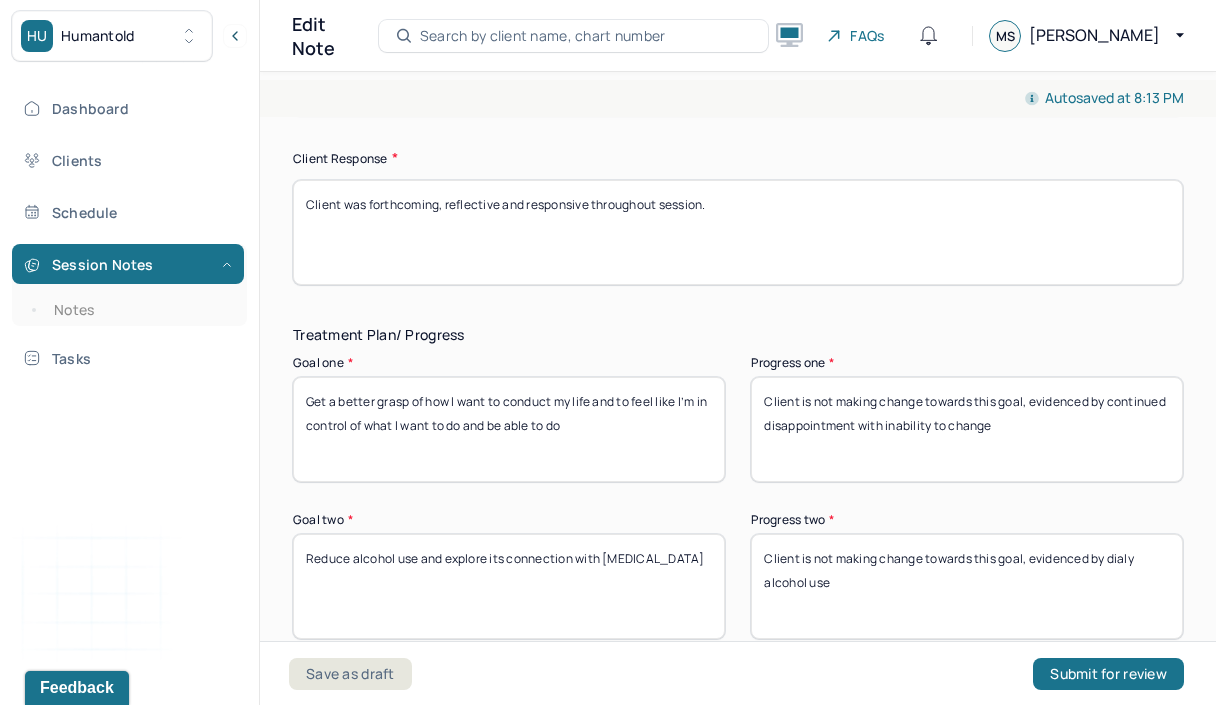 scroll, scrollTop: 3334, scrollLeft: 0, axis: vertical 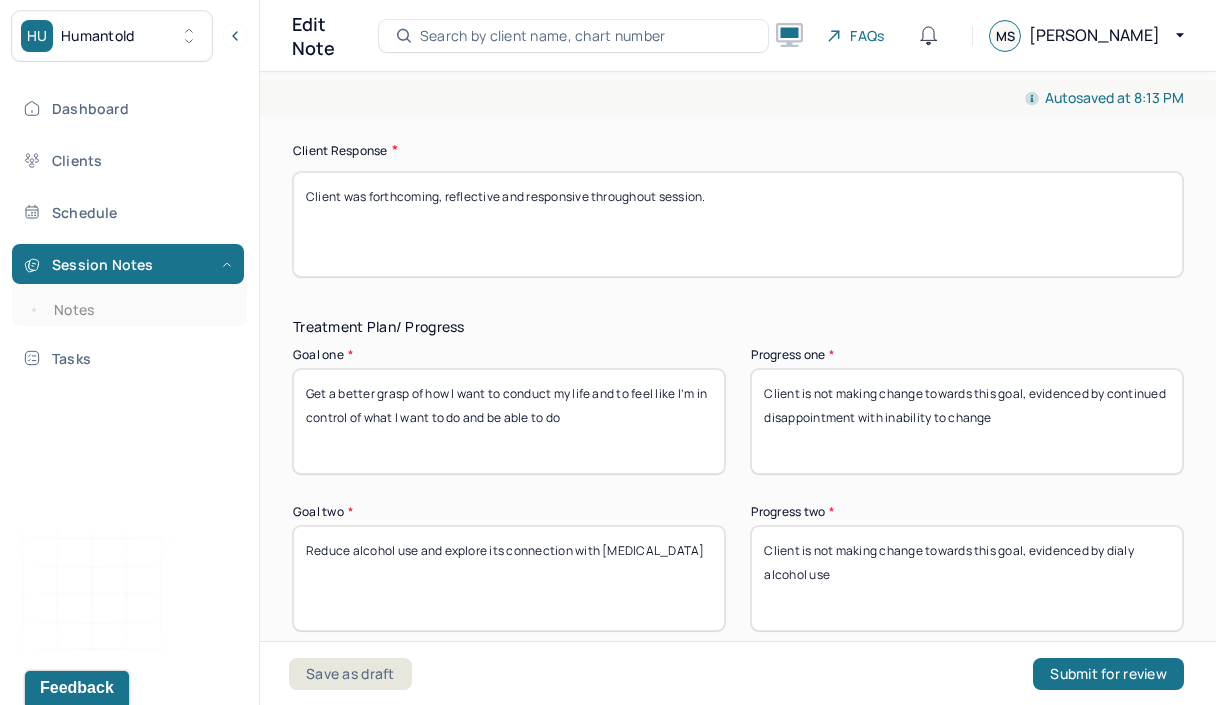 type on "Client was forthcoming, reflective and responsive throughout session." 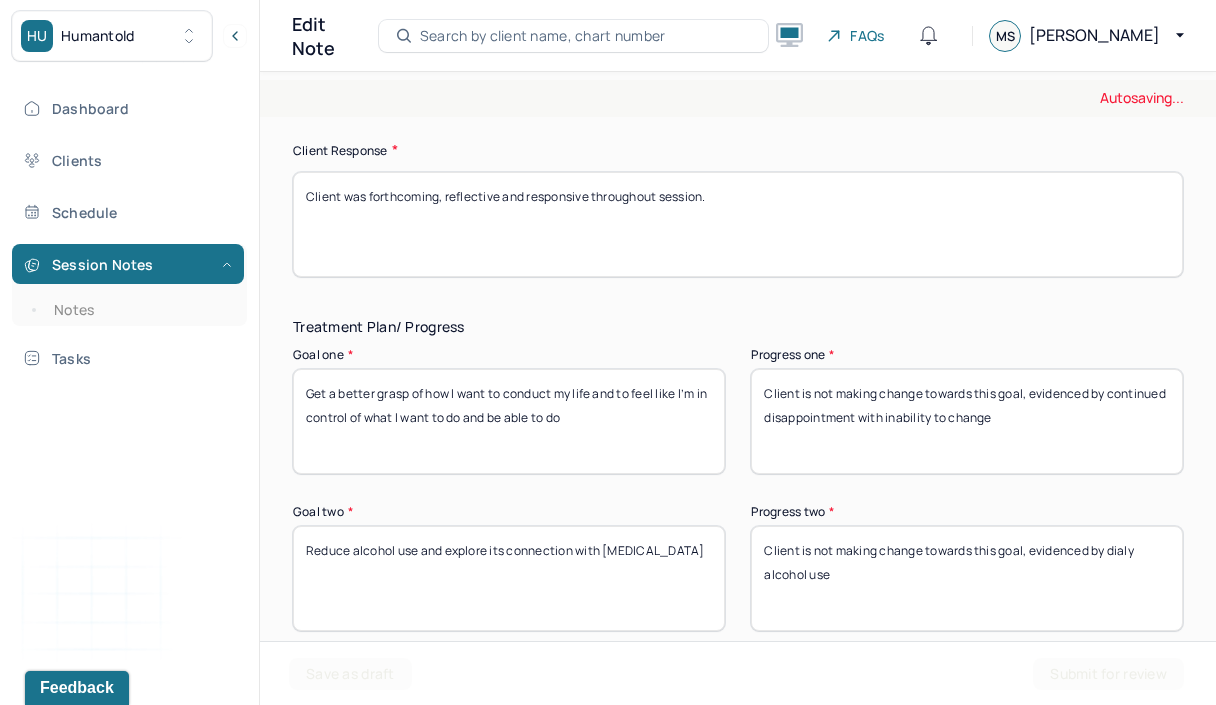 drag, startPoint x: 650, startPoint y: 412, endPoint x: 1127, endPoint y: 448, distance: 478.35657 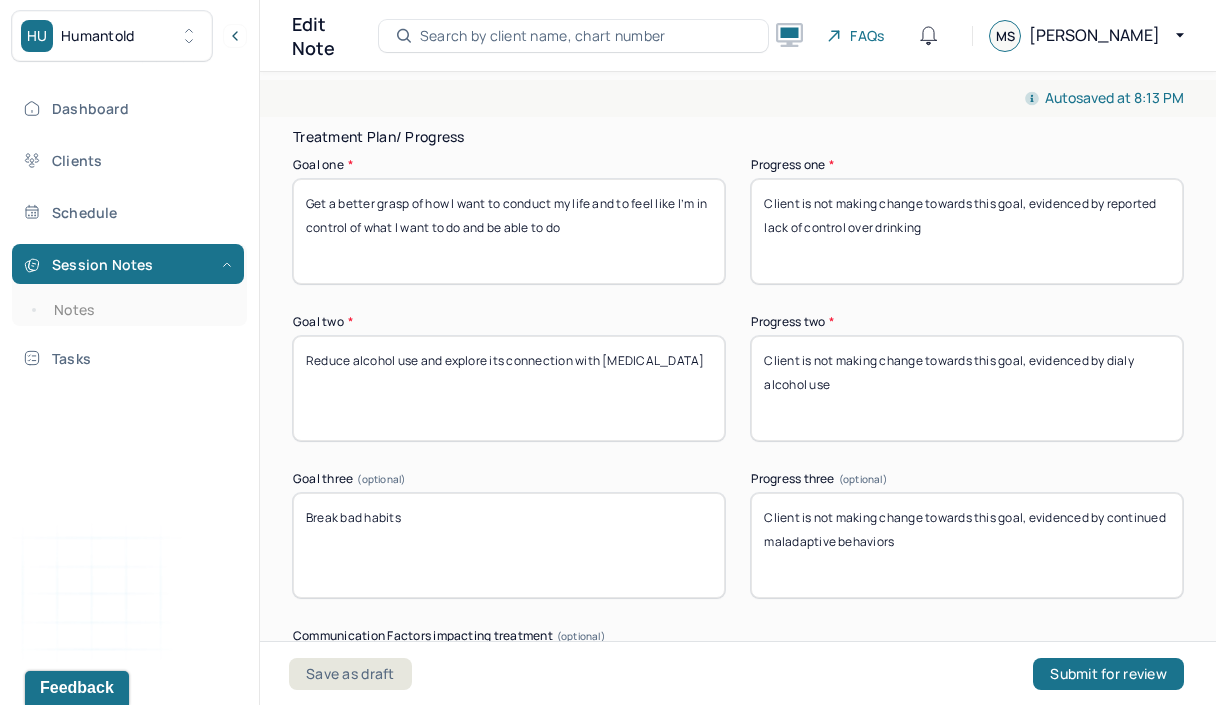 scroll, scrollTop: 3529, scrollLeft: 0, axis: vertical 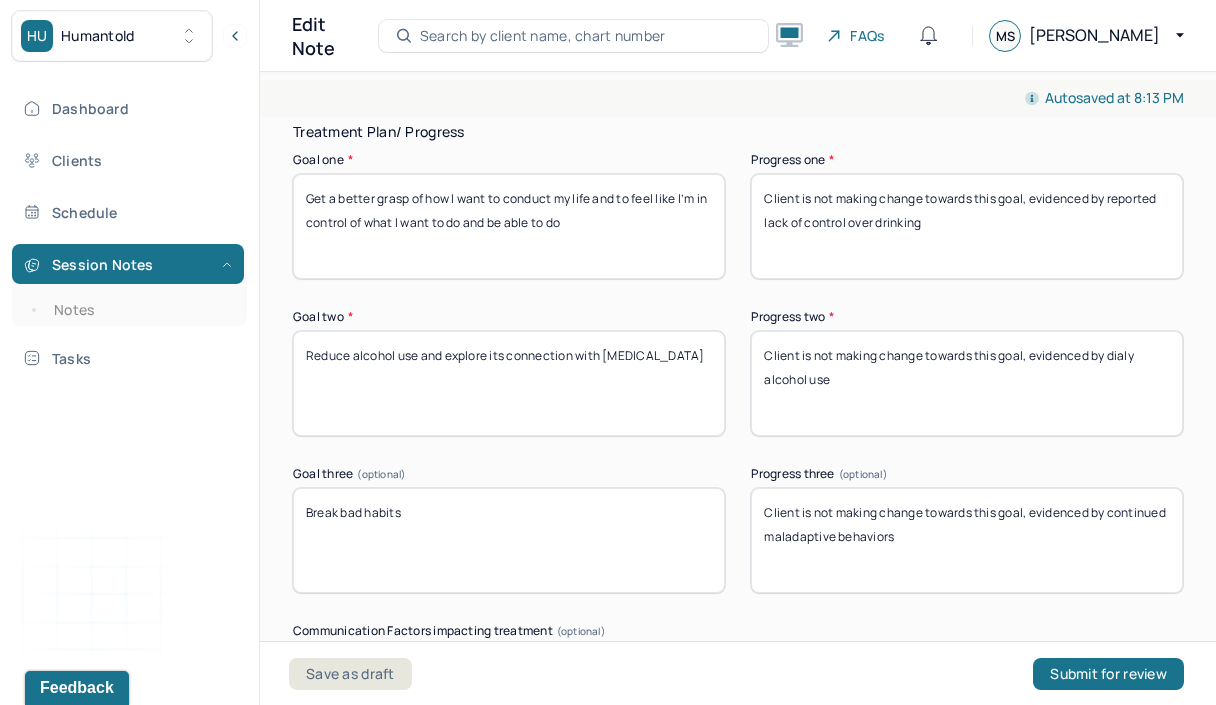 type on "Client is not making change towards this goal, evidenced by reported lack of control over drinking" 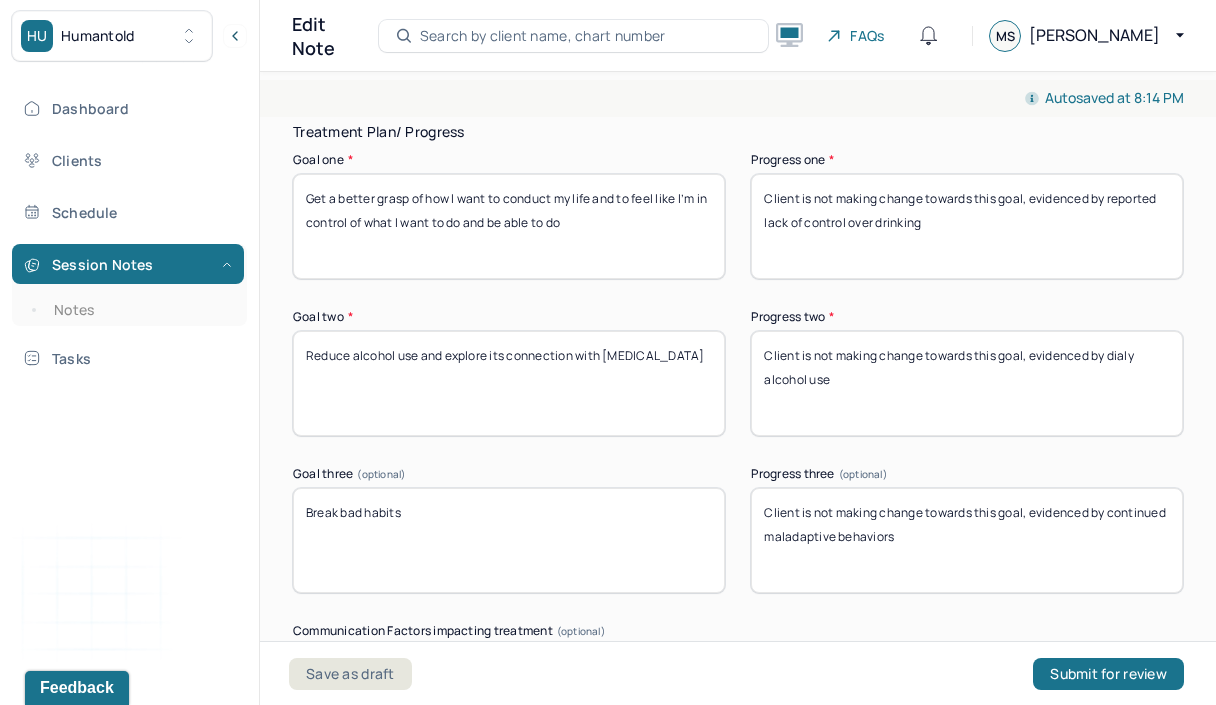 drag, startPoint x: 1127, startPoint y: 448, endPoint x: 761, endPoint y: 379, distance: 372.44733 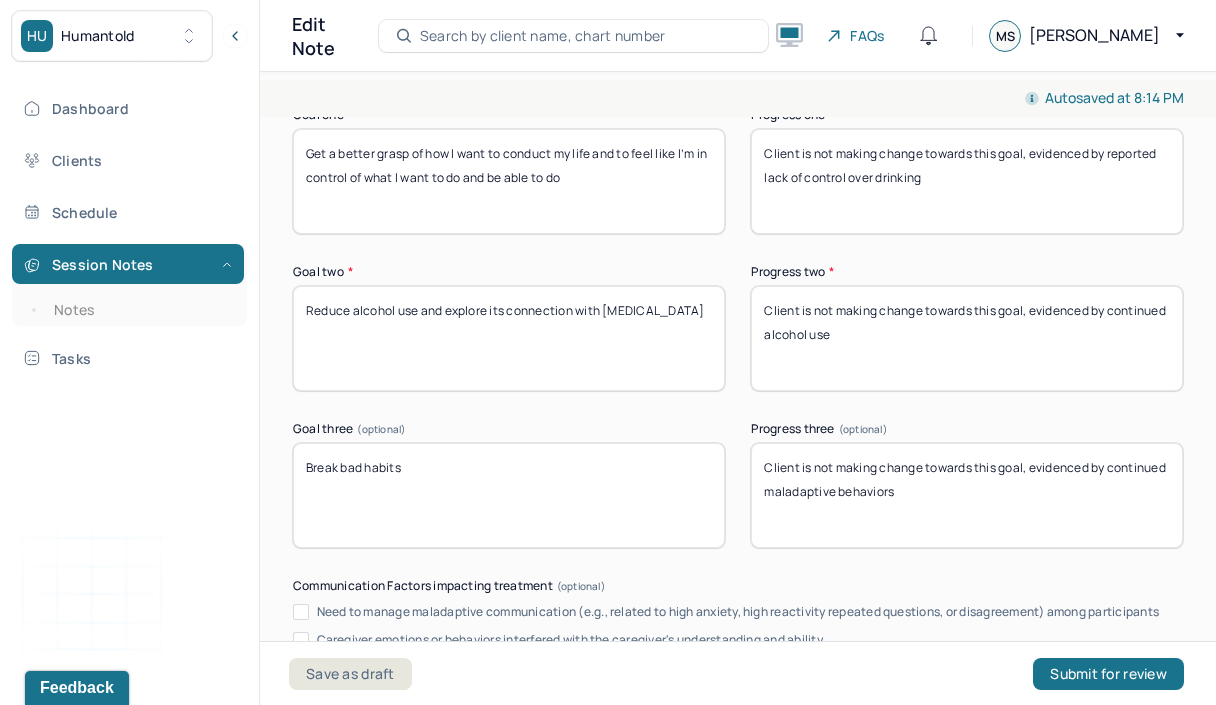 scroll, scrollTop: 3580, scrollLeft: 0, axis: vertical 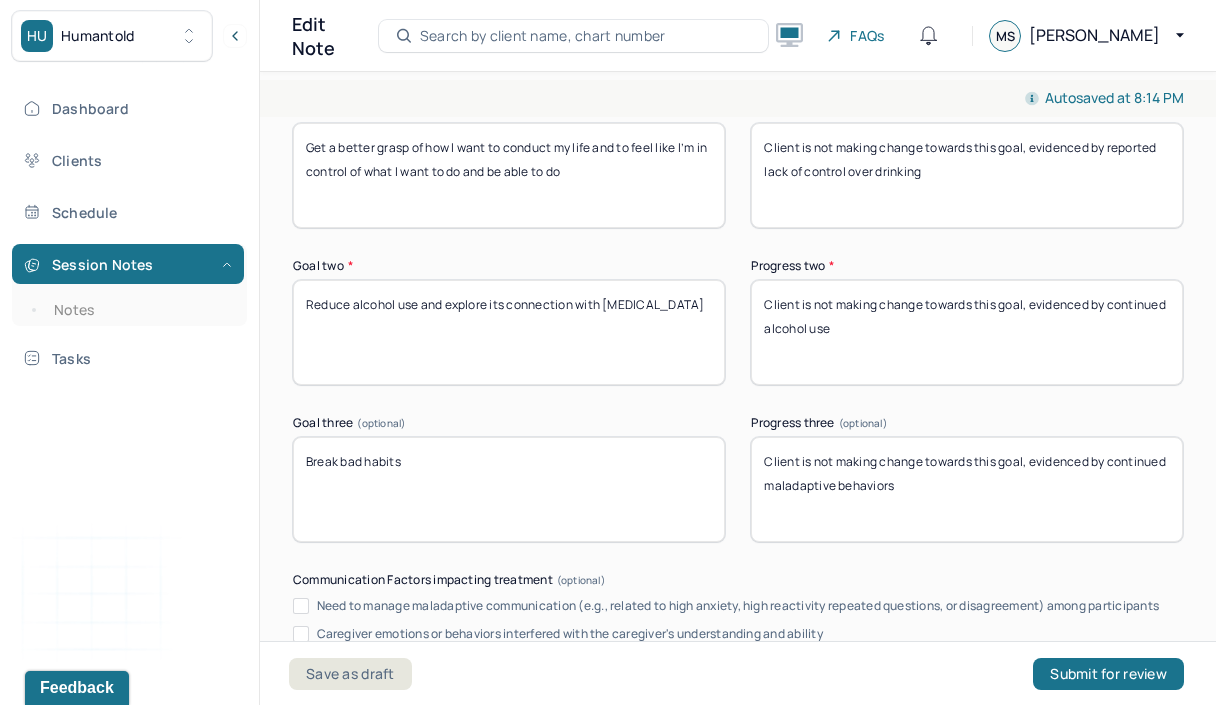 type on "Client is not making change towards this goal, evidenced by continued alcohol use" 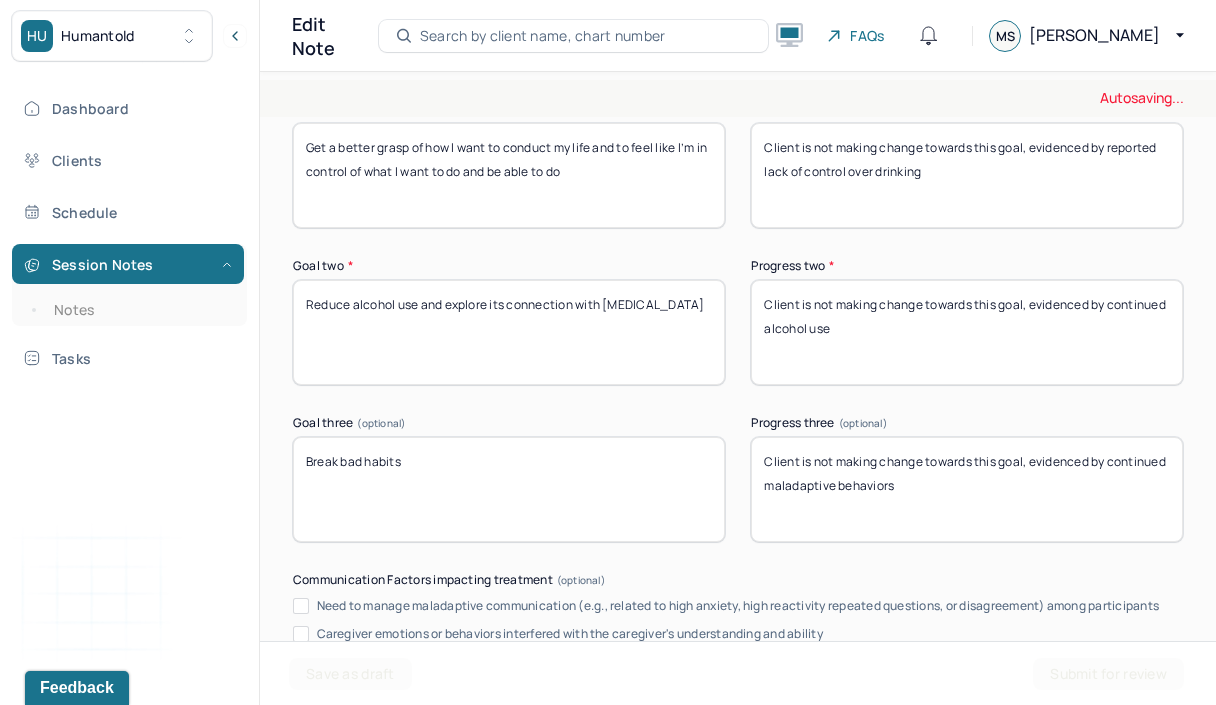 click on "Client is not making change towards this goal, evidenced by continued maladaptive behaviors" at bounding box center [967, 489] 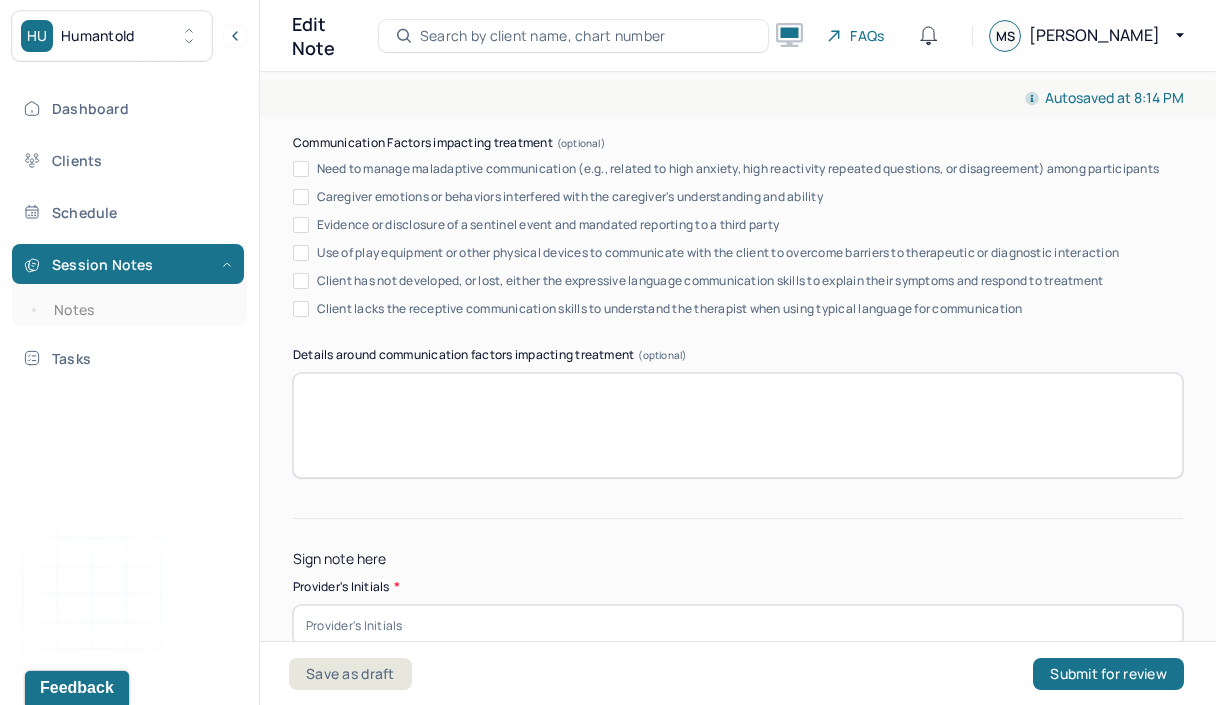 scroll, scrollTop: 4078, scrollLeft: 0, axis: vertical 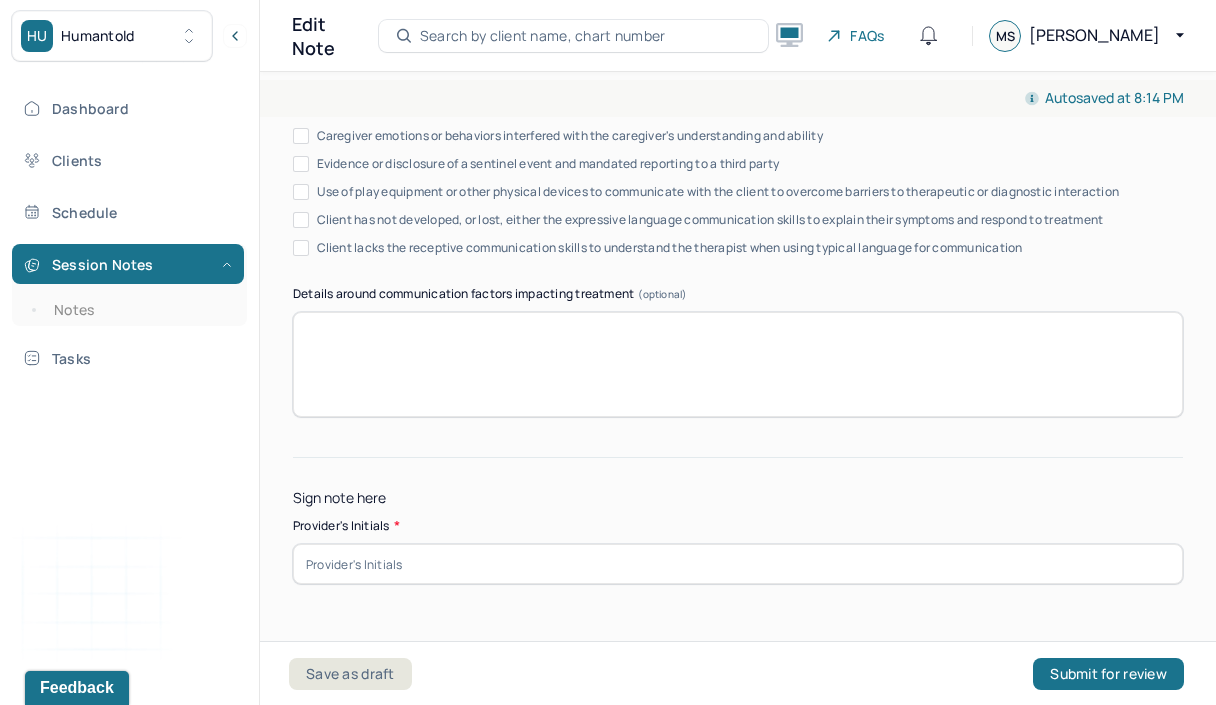 type on "Client is not making change towards this goal, evidenced by continued maladaptive behaviors and thought patterns" 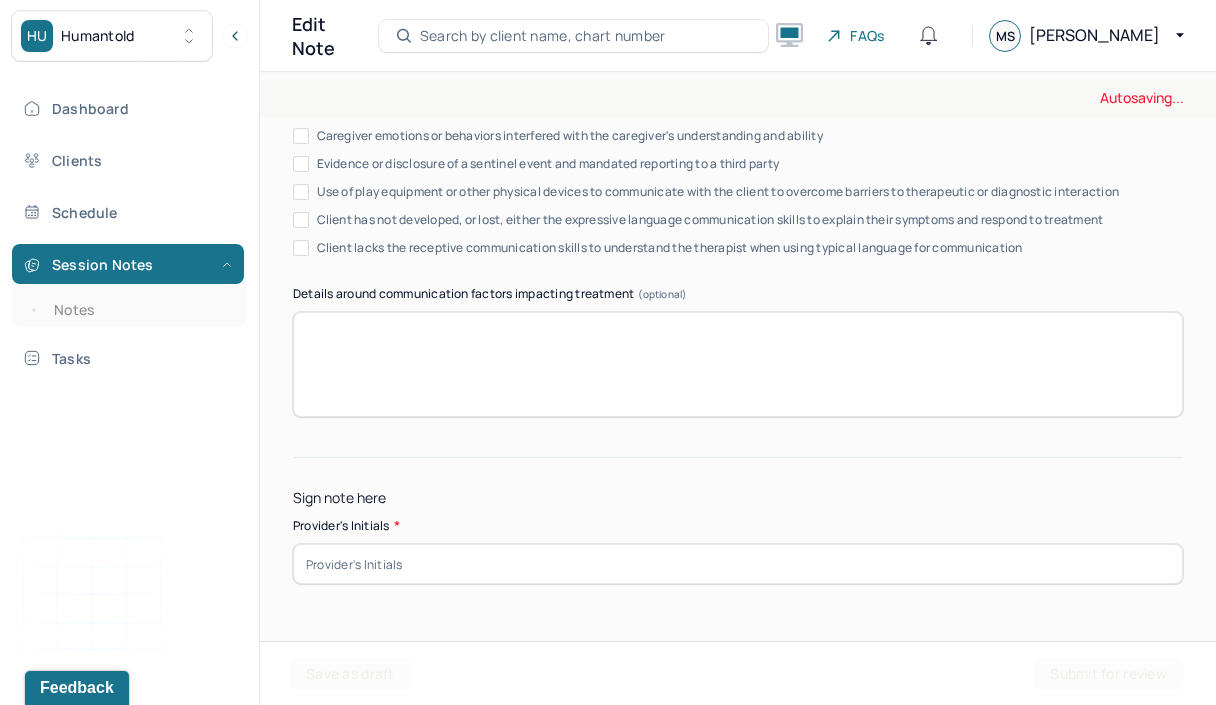 click at bounding box center [738, 564] 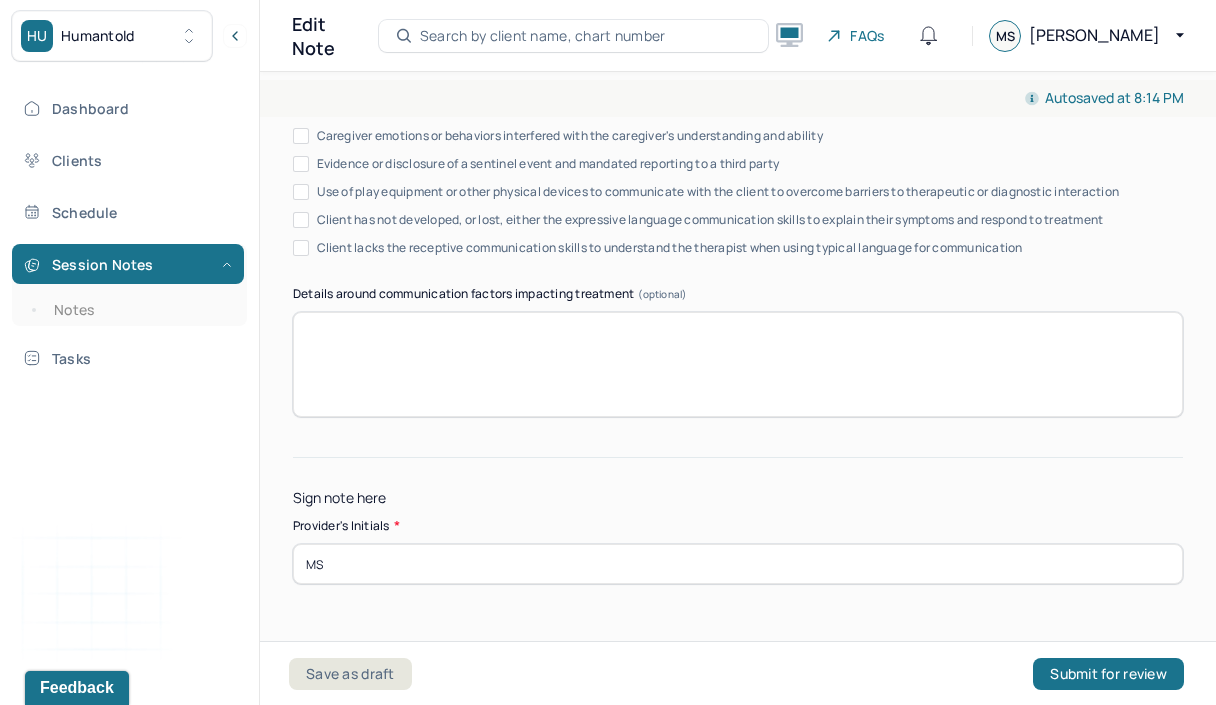 type on "MS" 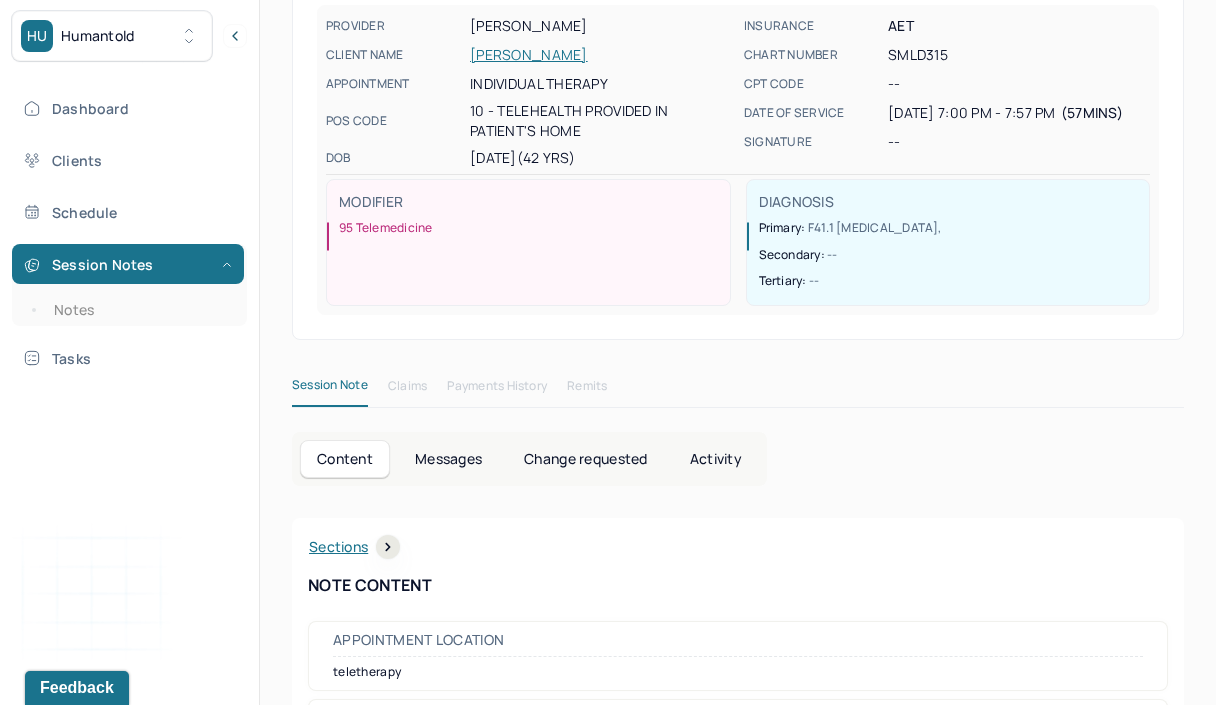 scroll, scrollTop: 0, scrollLeft: 0, axis: both 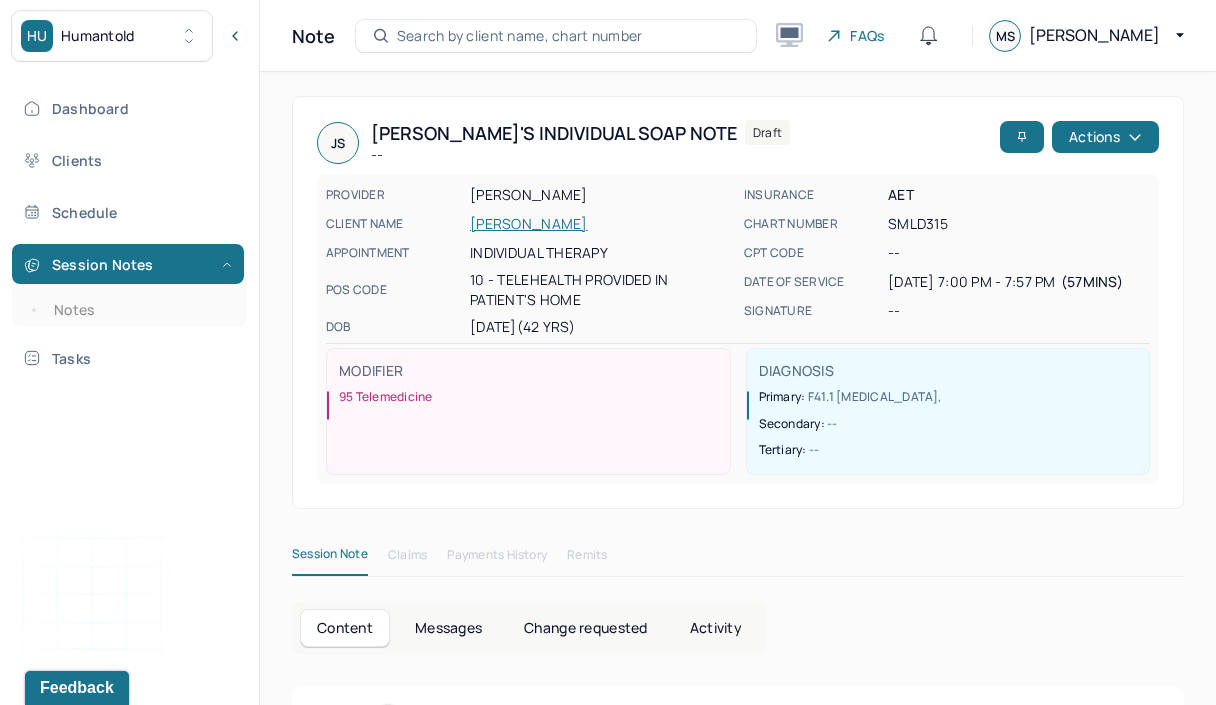 click on "Actions" at bounding box center (1105, 137) 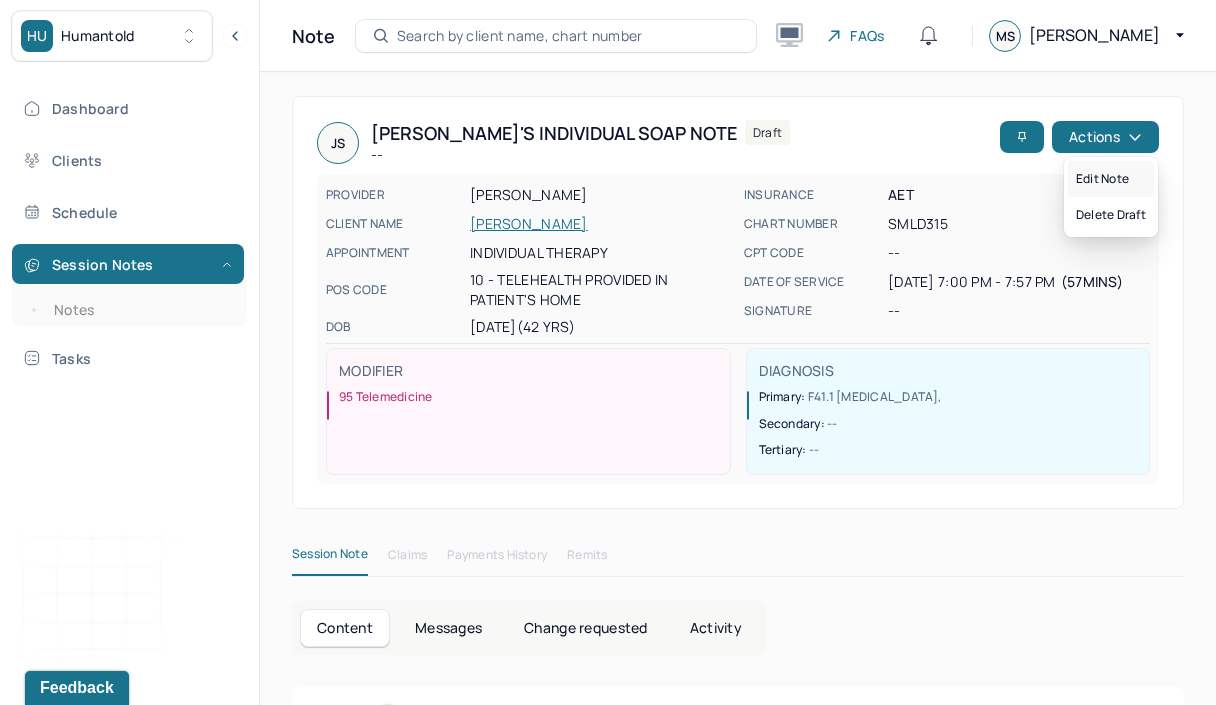 click on "Edit note" at bounding box center [1111, 179] 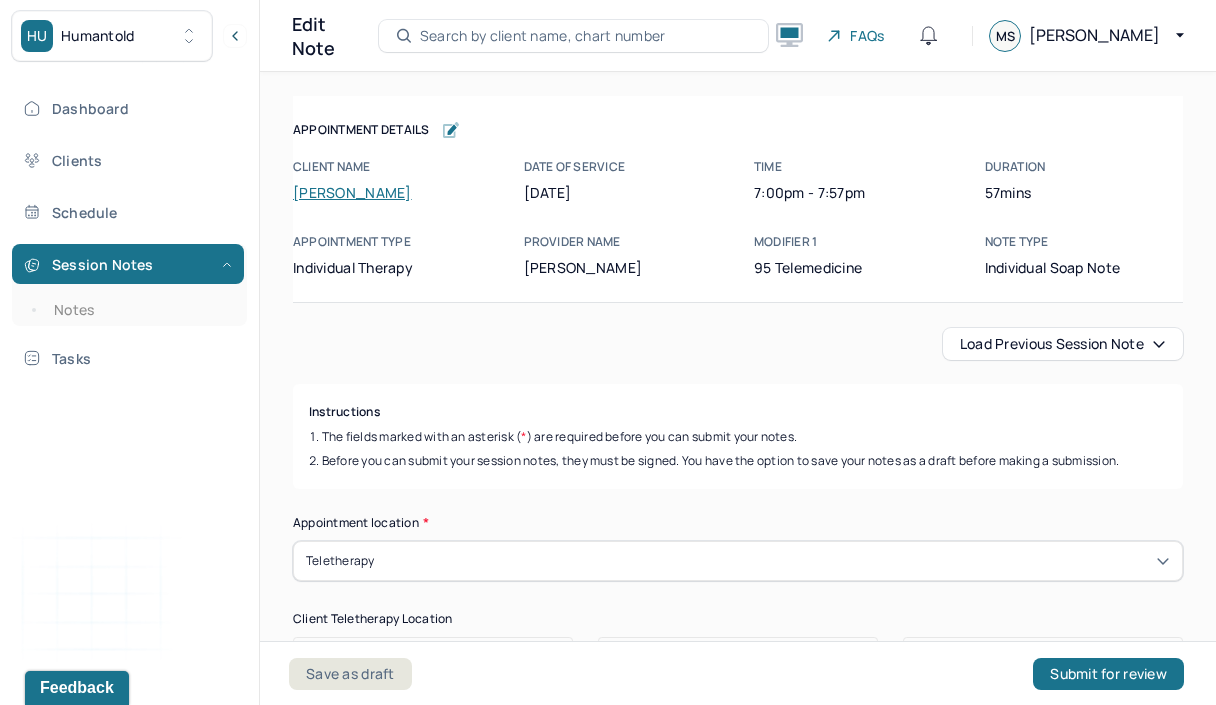 click on "Submit for review" at bounding box center (1108, 674) 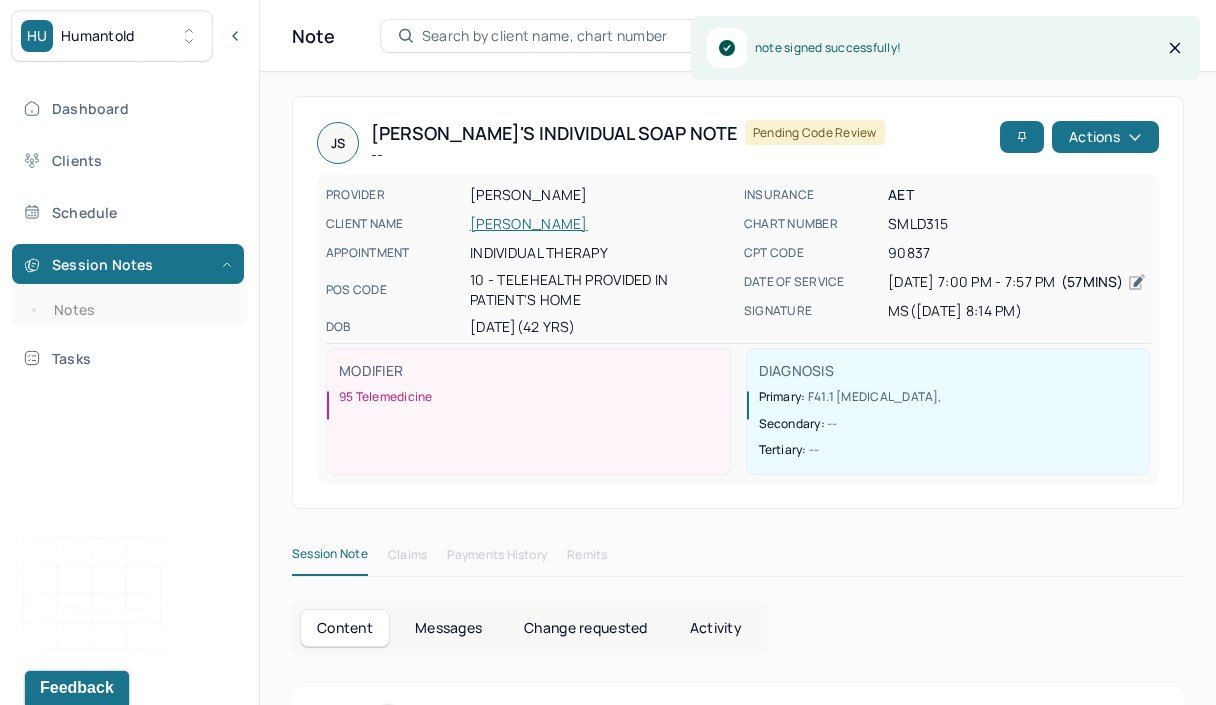 click on "Notes" at bounding box center (139, 310) 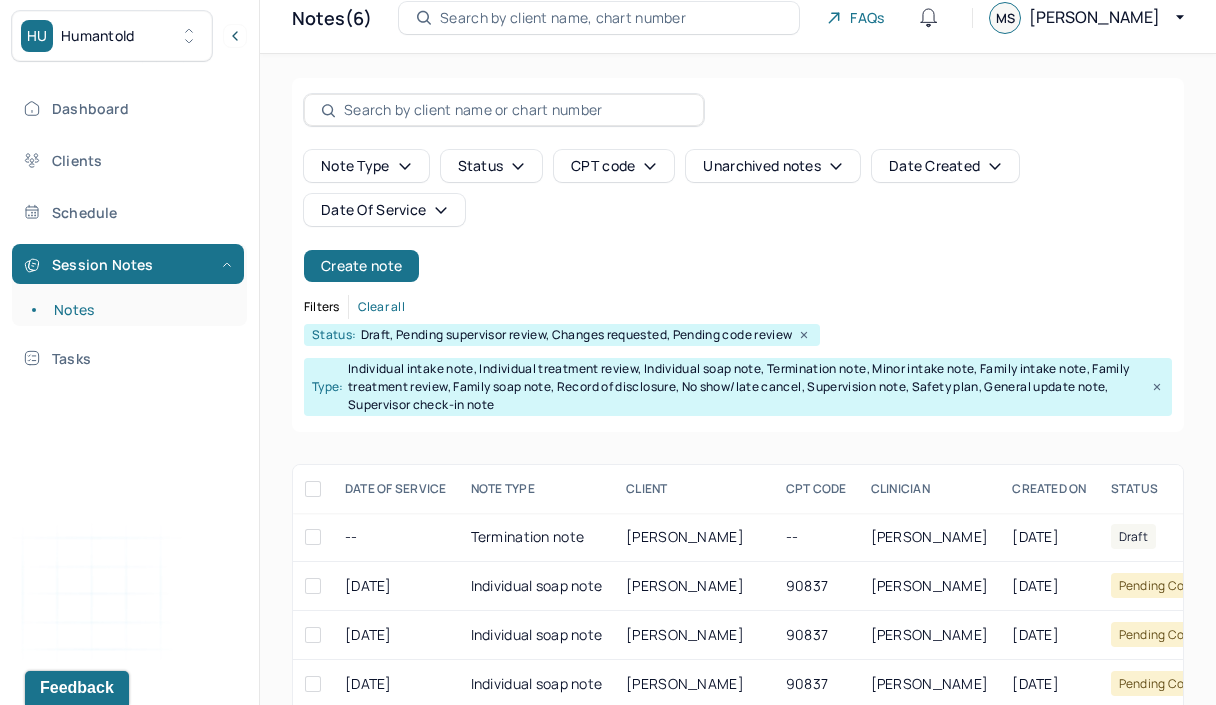 scroll, scrollTop: 0, scrollLeft: 0, axis: both 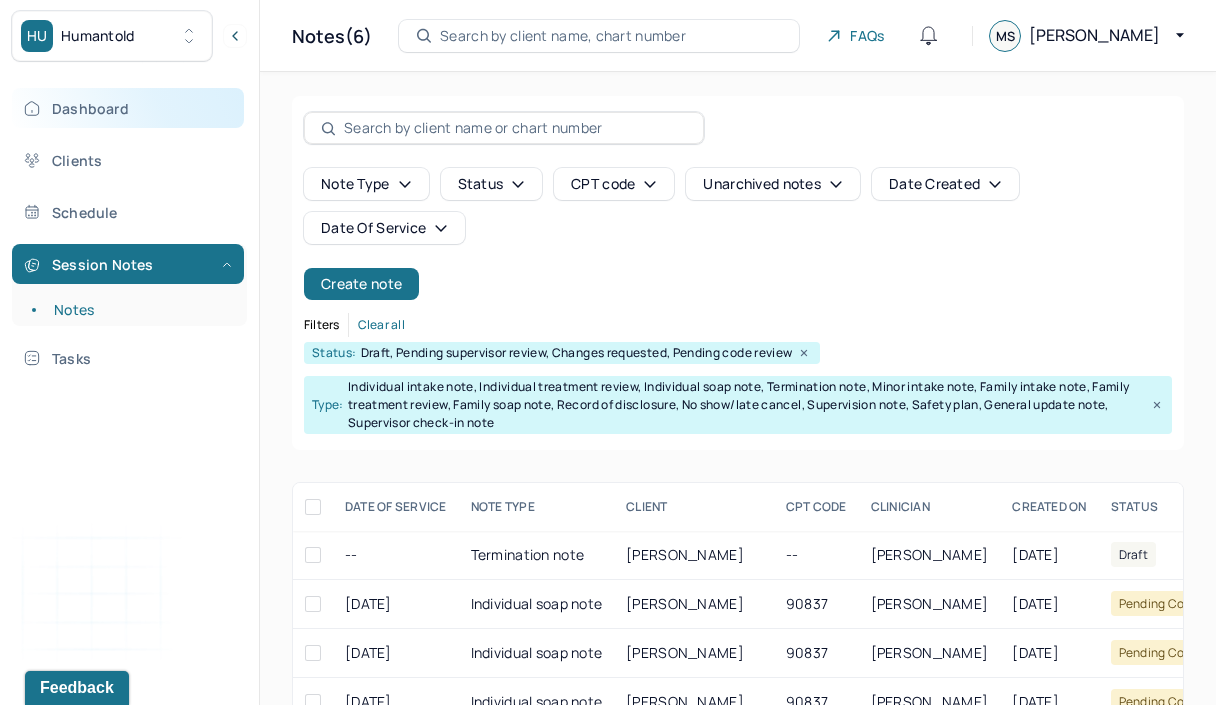 click on "Dashboard" at bounding box center (128, 108) 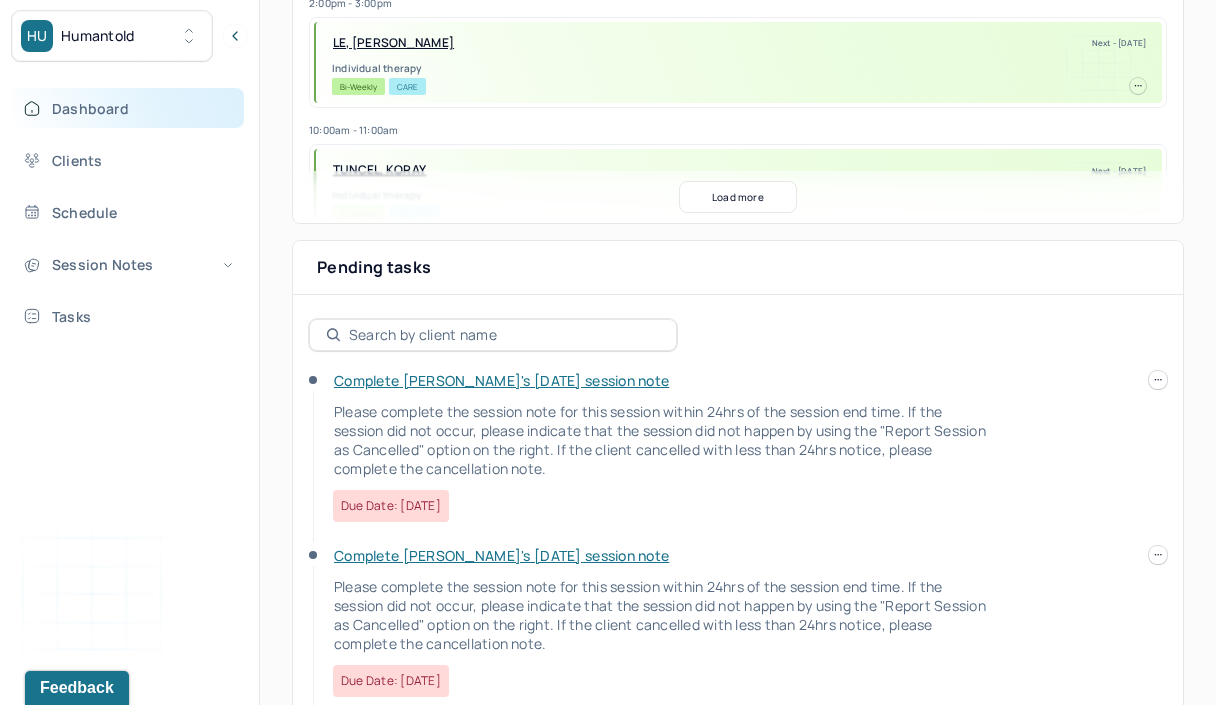 scroll, scrollTop: 559, scrollLeft: 0, axis: vertical 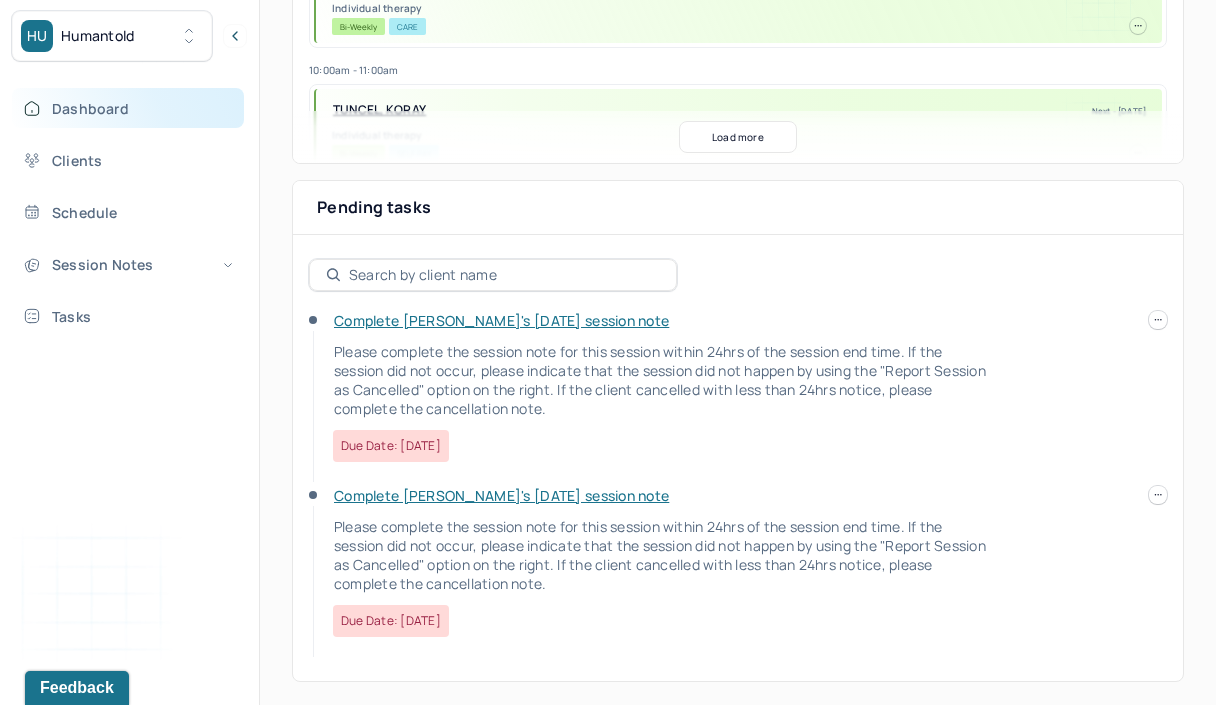 click at bounding box center [1158, 320] 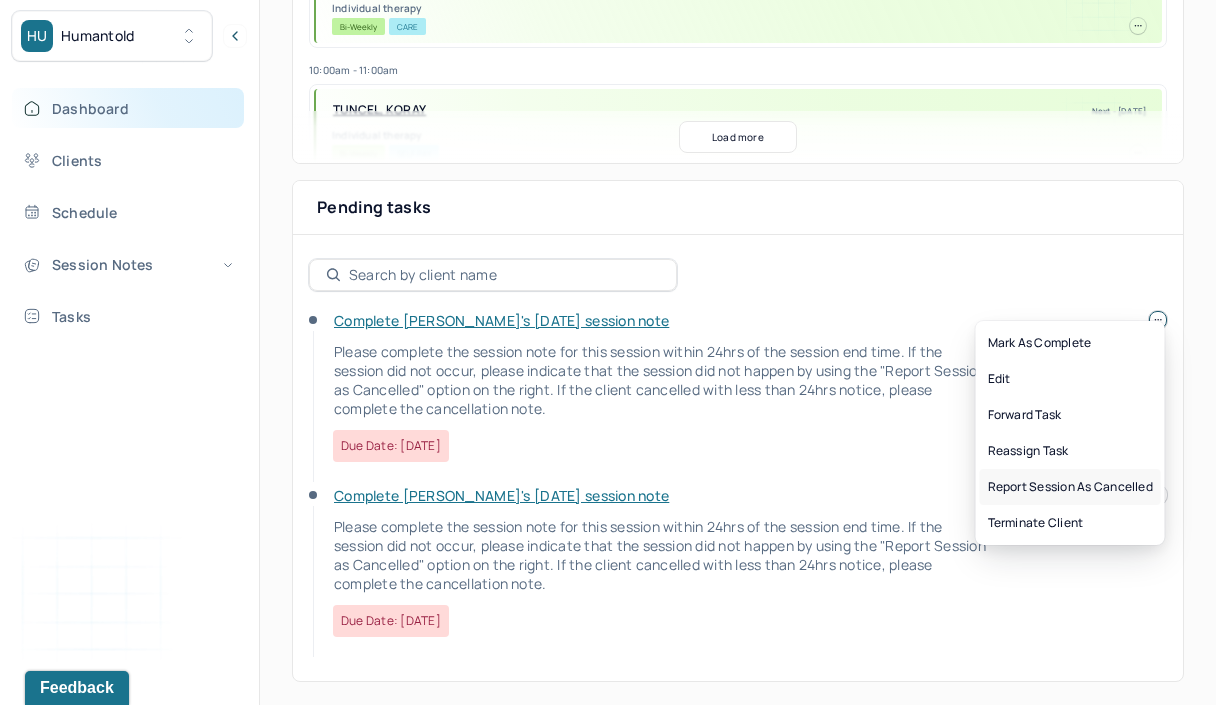 click on "Report session as cancelled" at bounding box center [1070, 487] 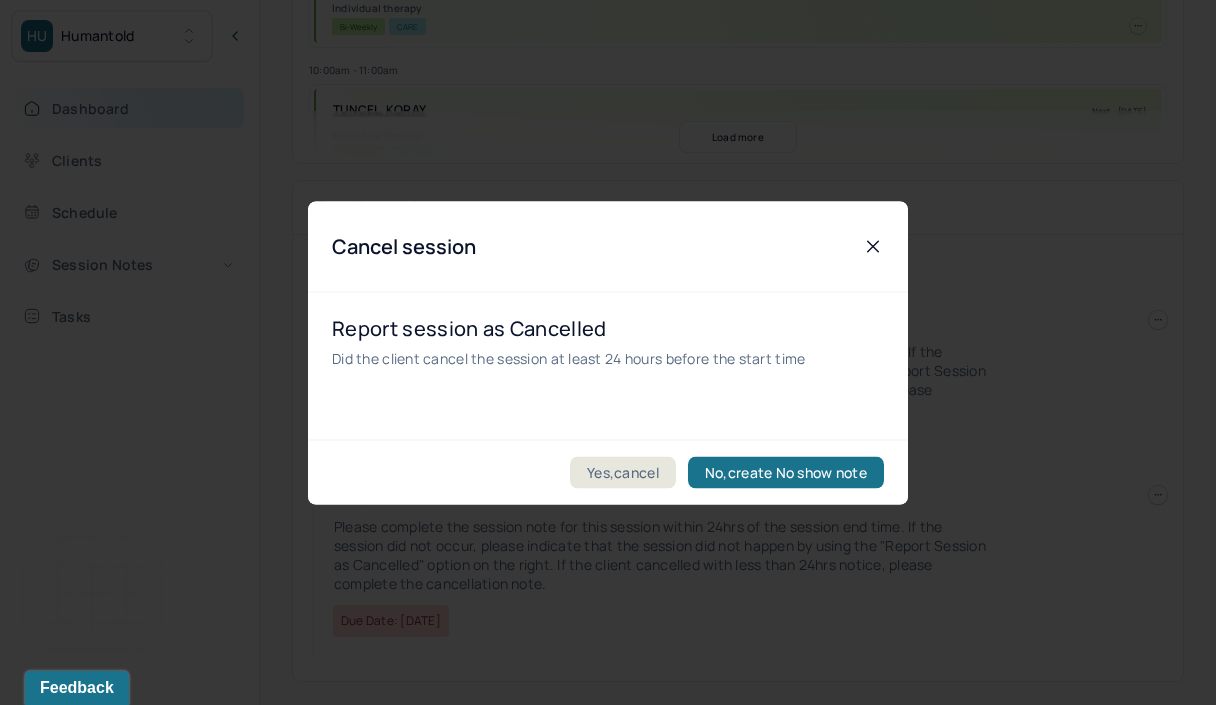click on "Yes,cancel" at bounding box center [623, 472] 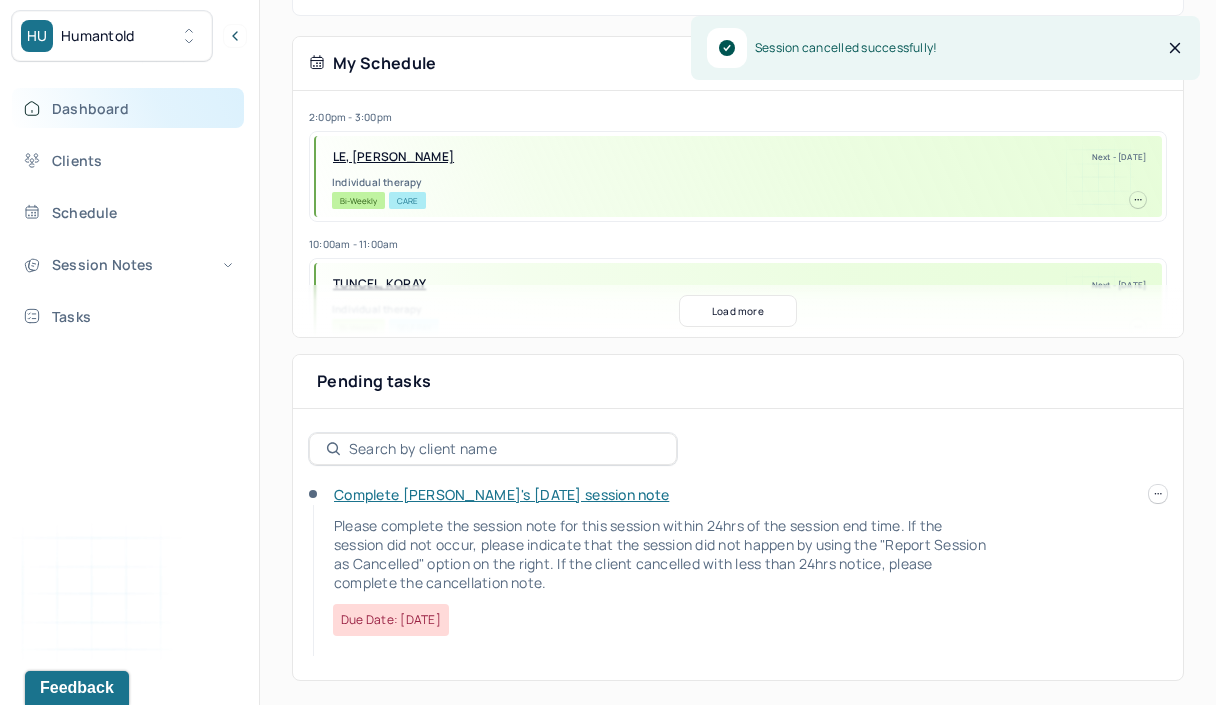 scroll, scrollTop: 384, scrollLeft: 0, axis: vertical 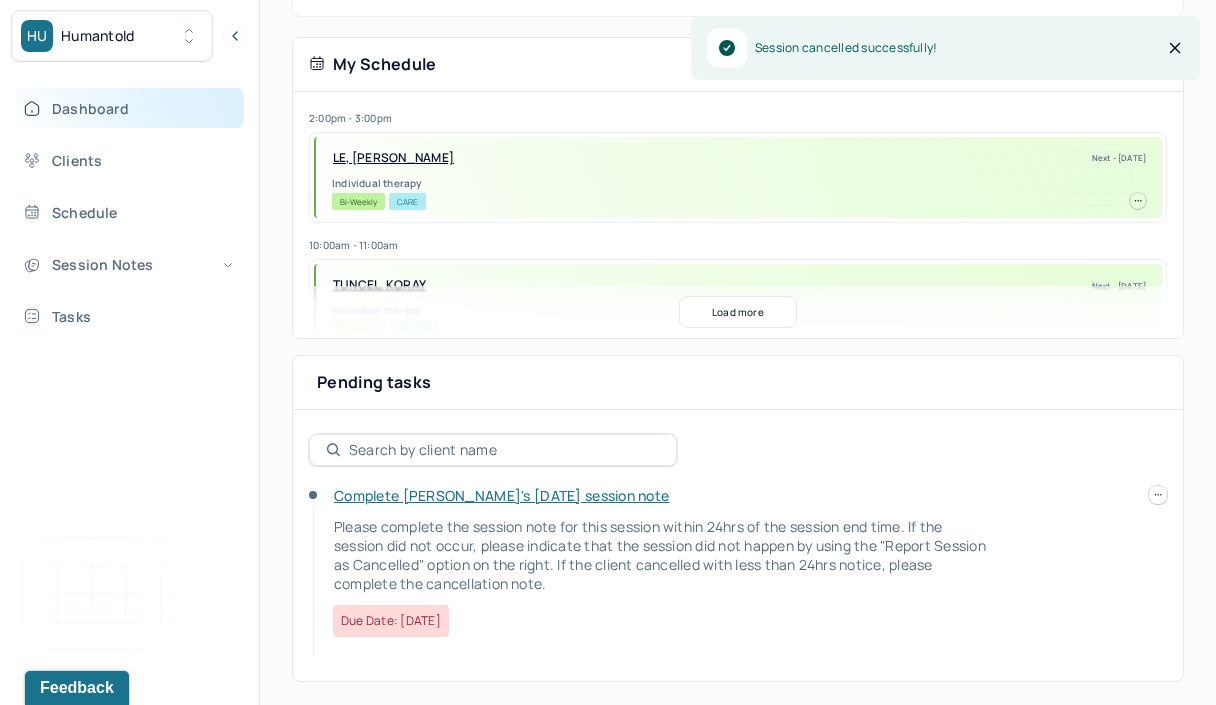 click at bounding box center (1158, 495) 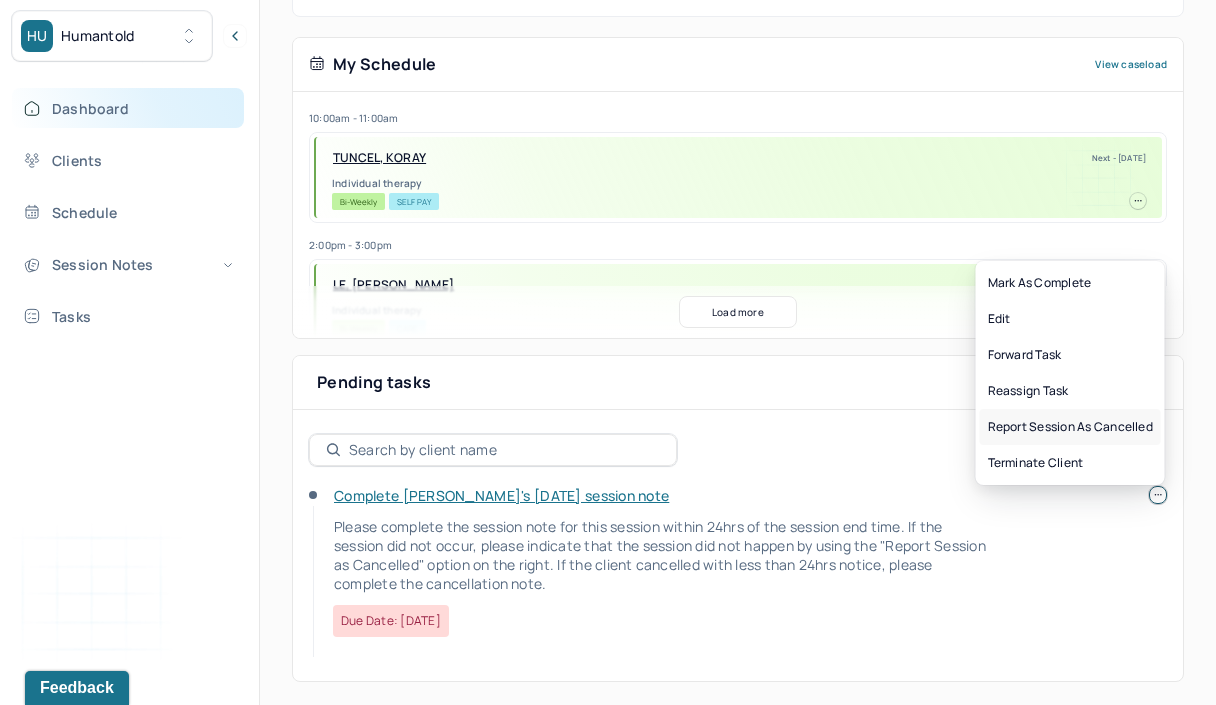 click on "Report session as cancelled" at bounding box center (1070, 427) 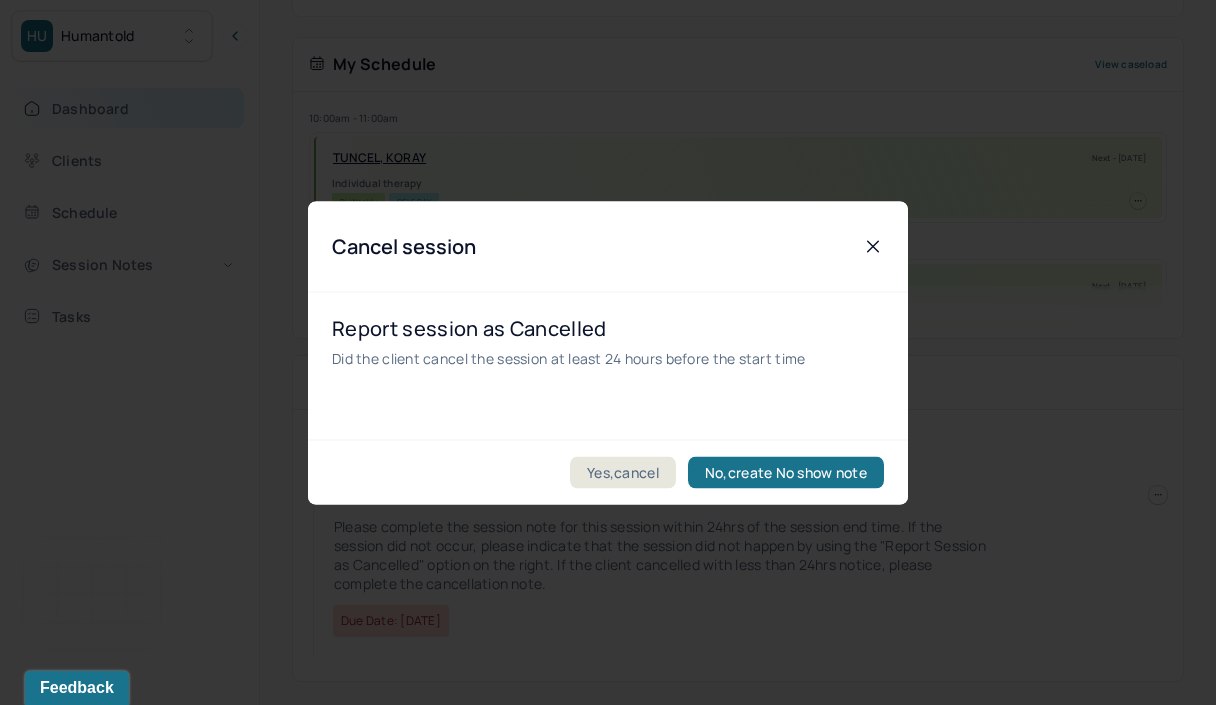 click on "Yes,cancel" at bounding box center (623, 472) 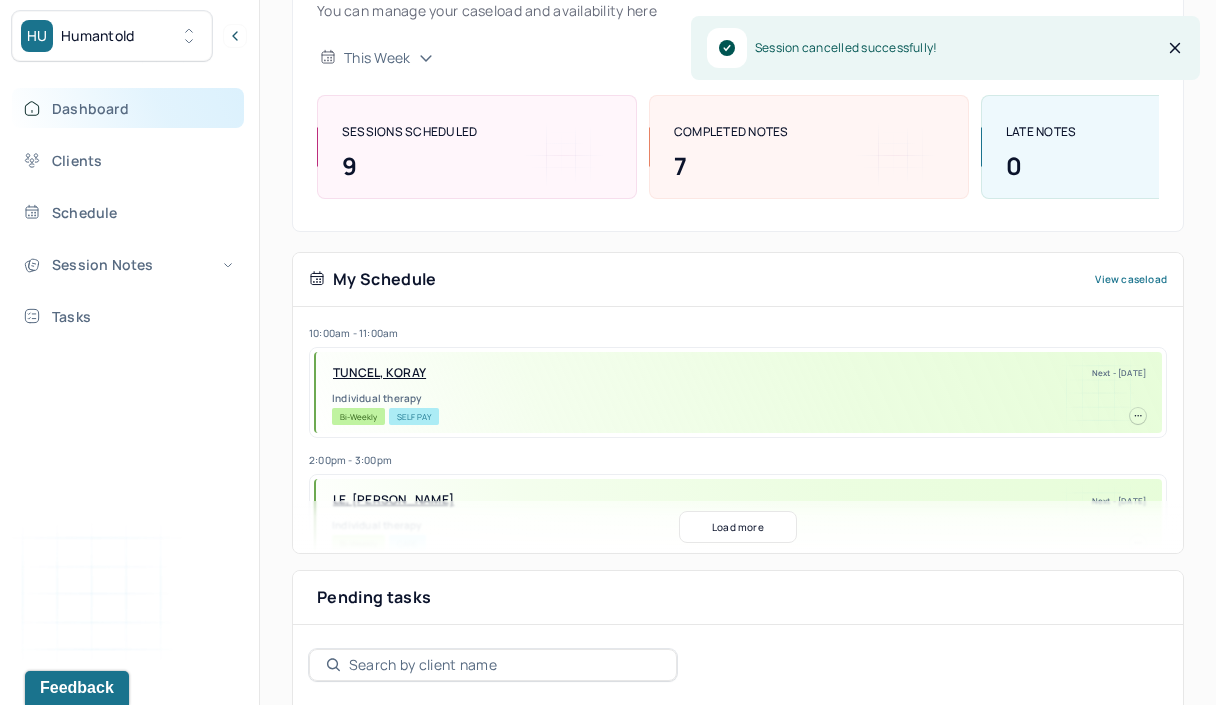 scroll, scrollTop: 0, scrollLeft: 0, axis: both 